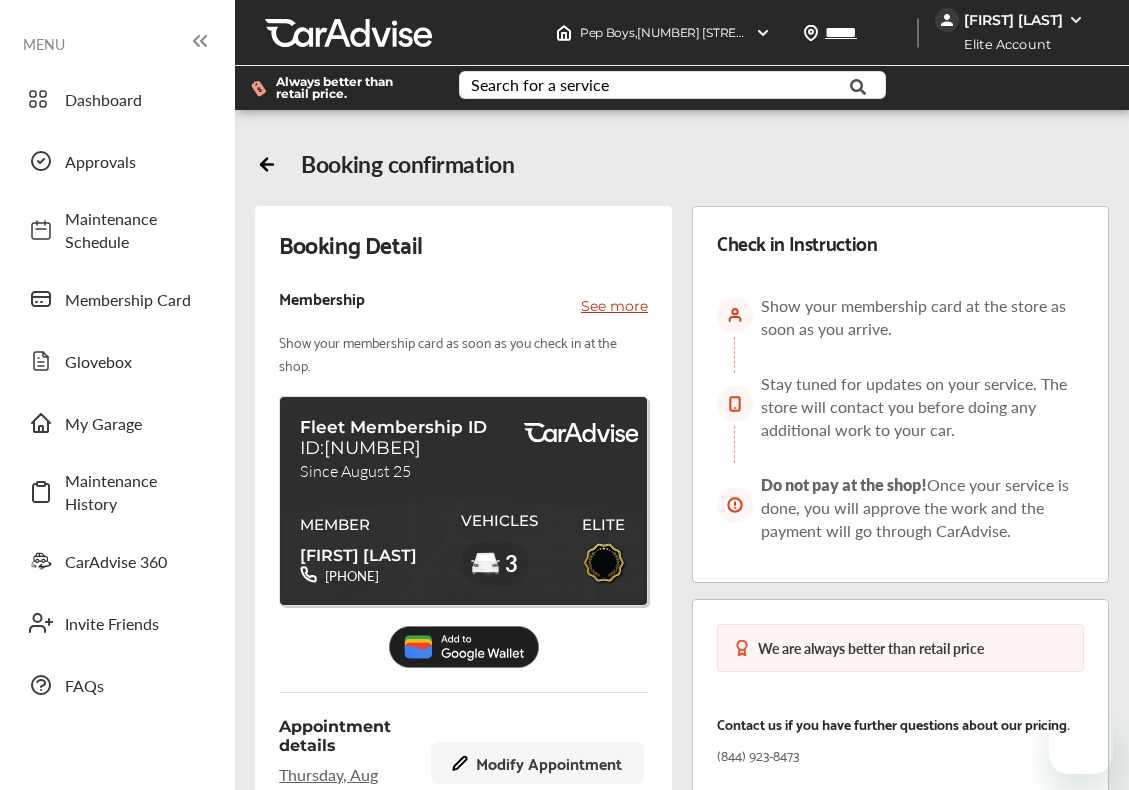 scroll, scrollTop: 0, scrollLeft: 0, axis: both 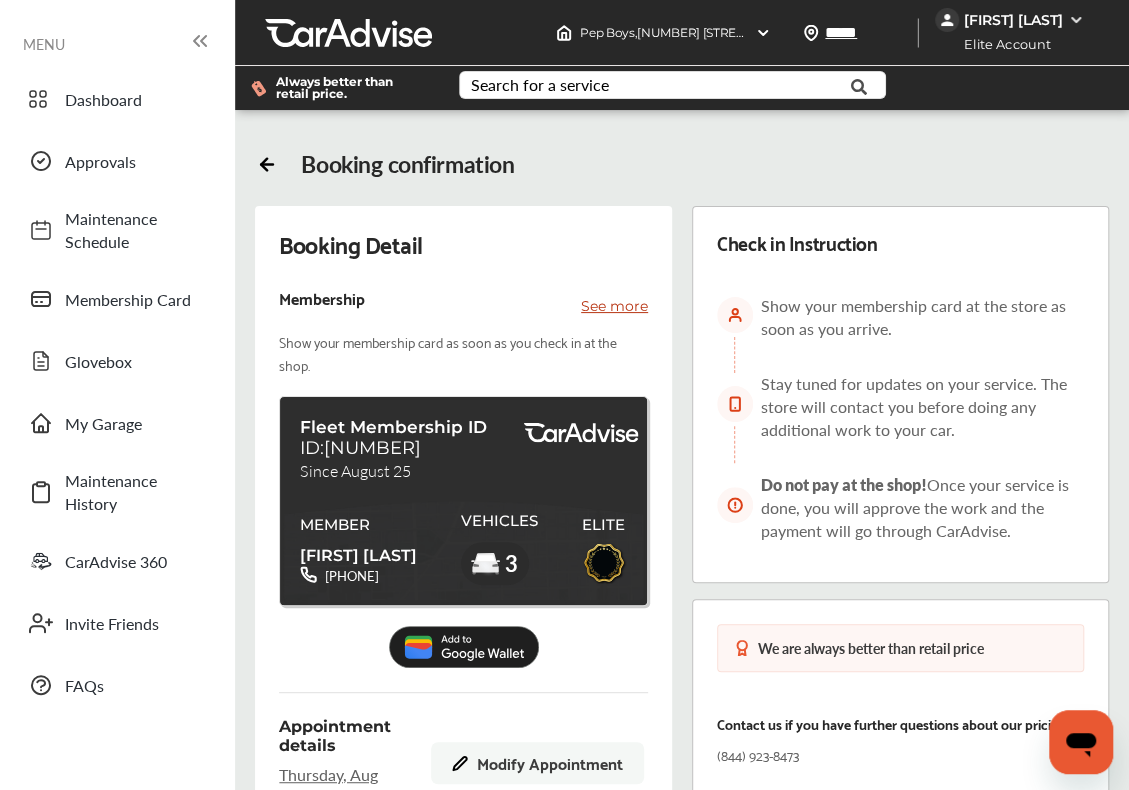 click 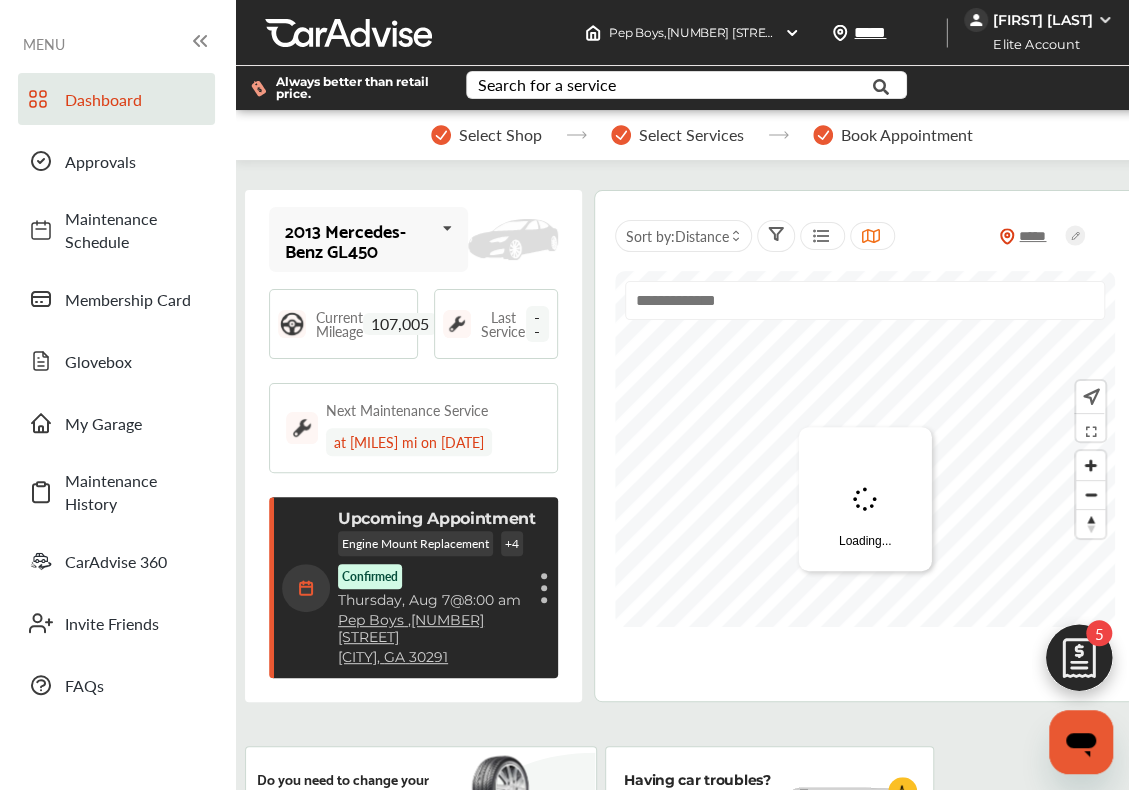 scroll, scrollTop: 322, scrollLeft: 0, axis: vertical 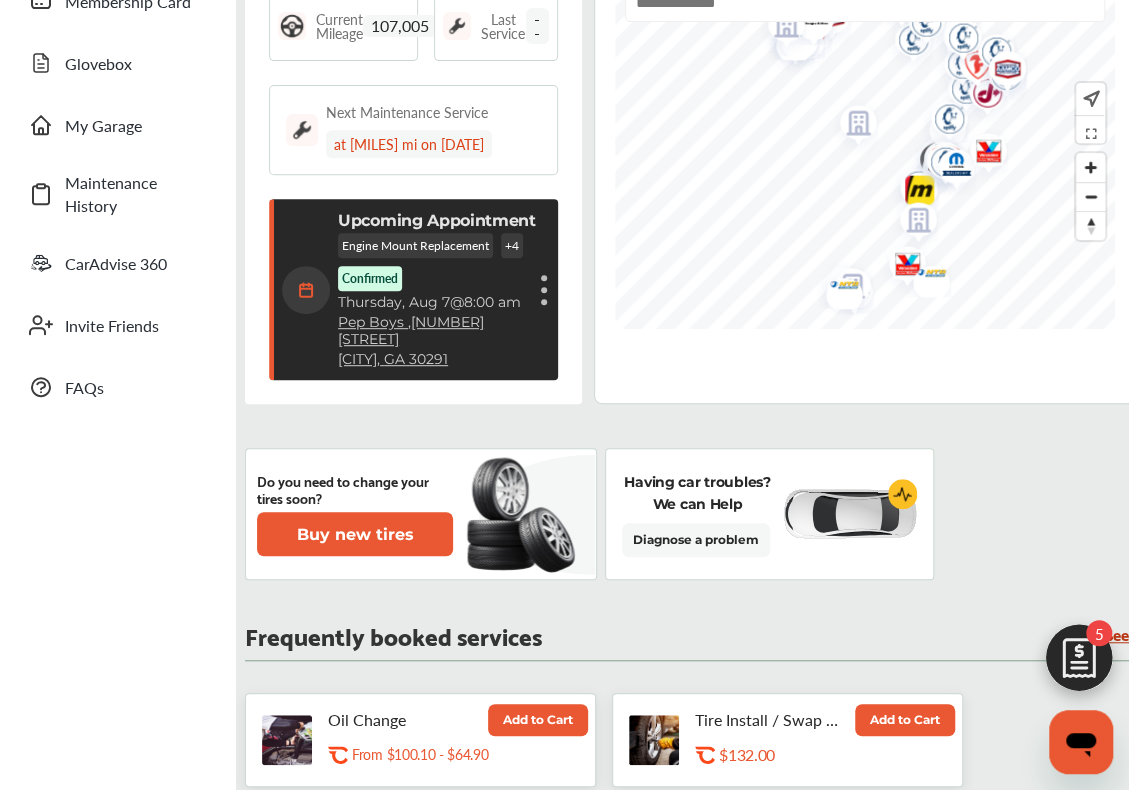 click on "Pep Boys   ,  [NUMBER] [STREET]" at bounding box center [437, 331] 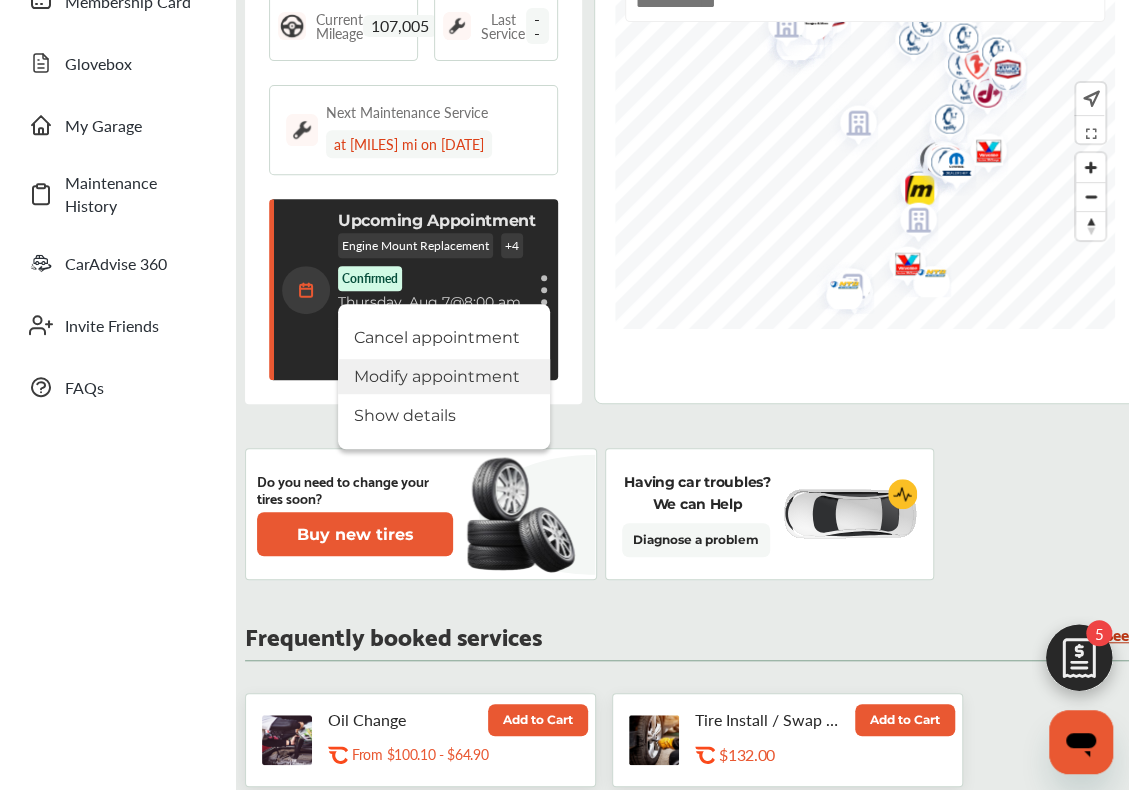 click on "Modify appointment" at bounding box center [444, 376] 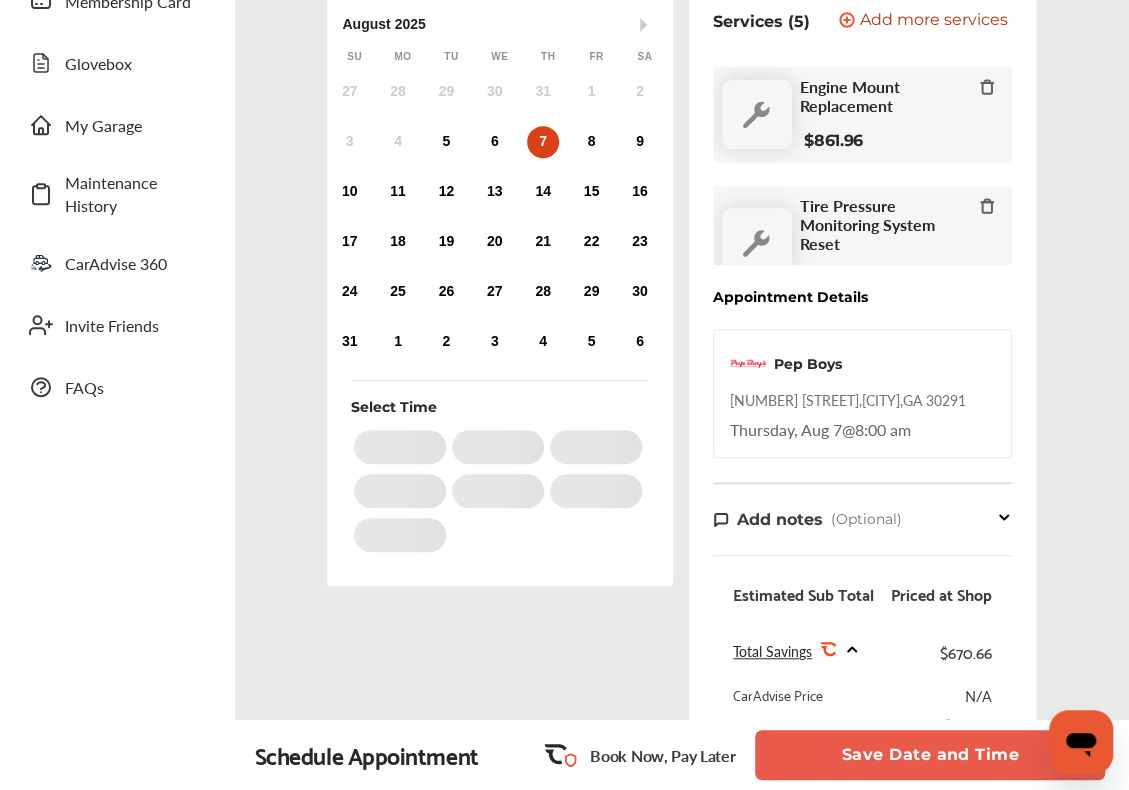 scroll, scrollTop: 0, scrollLeft: 0, axis: both 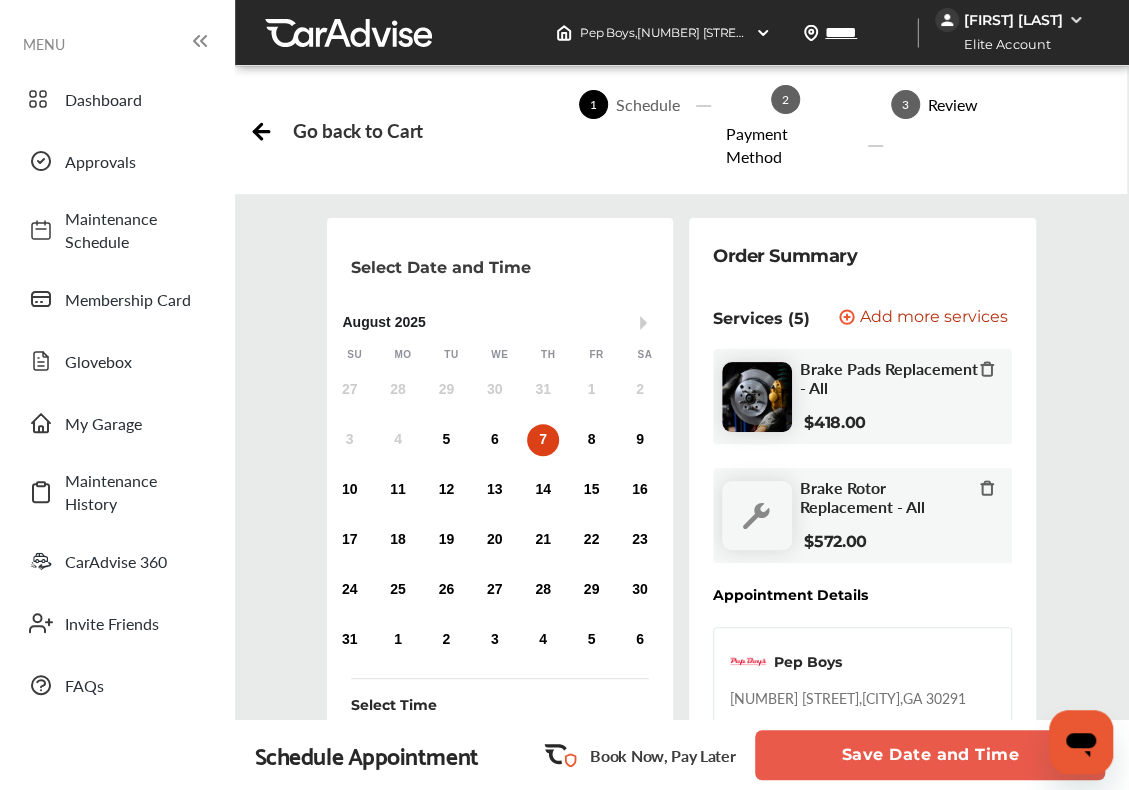 click 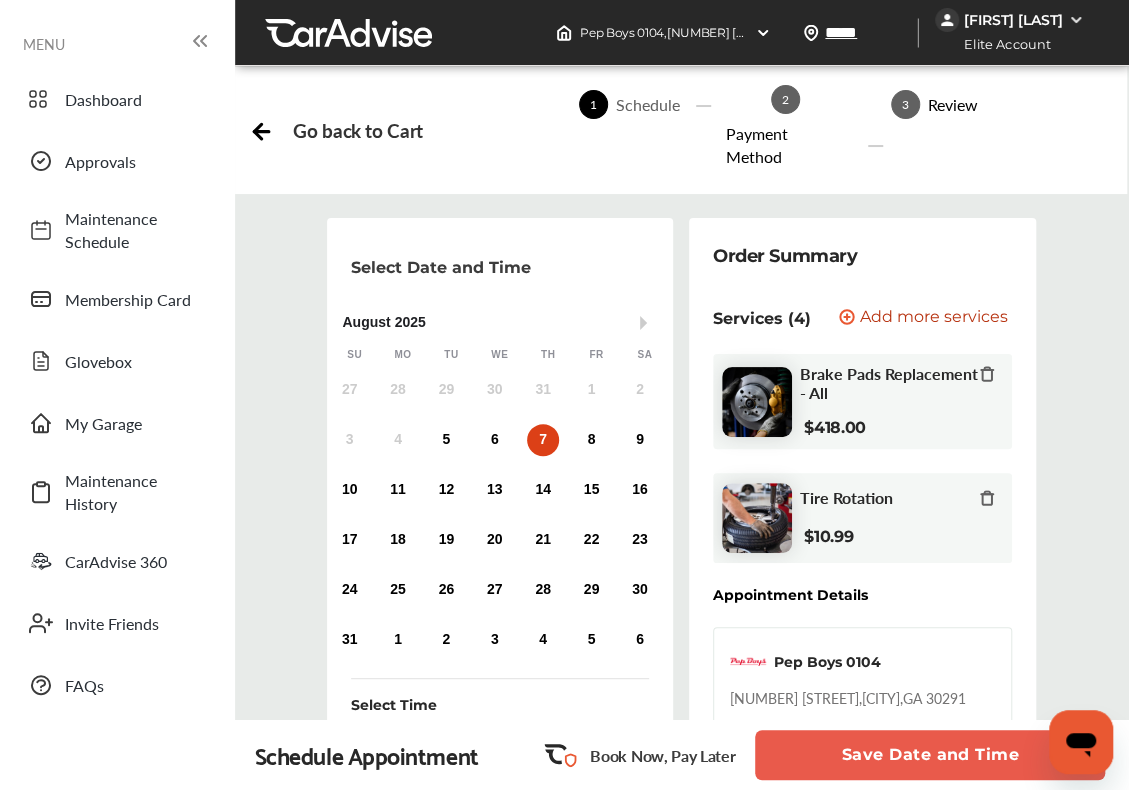 scroll, scrollTop: 0, scrollLeft: 0, axis: both 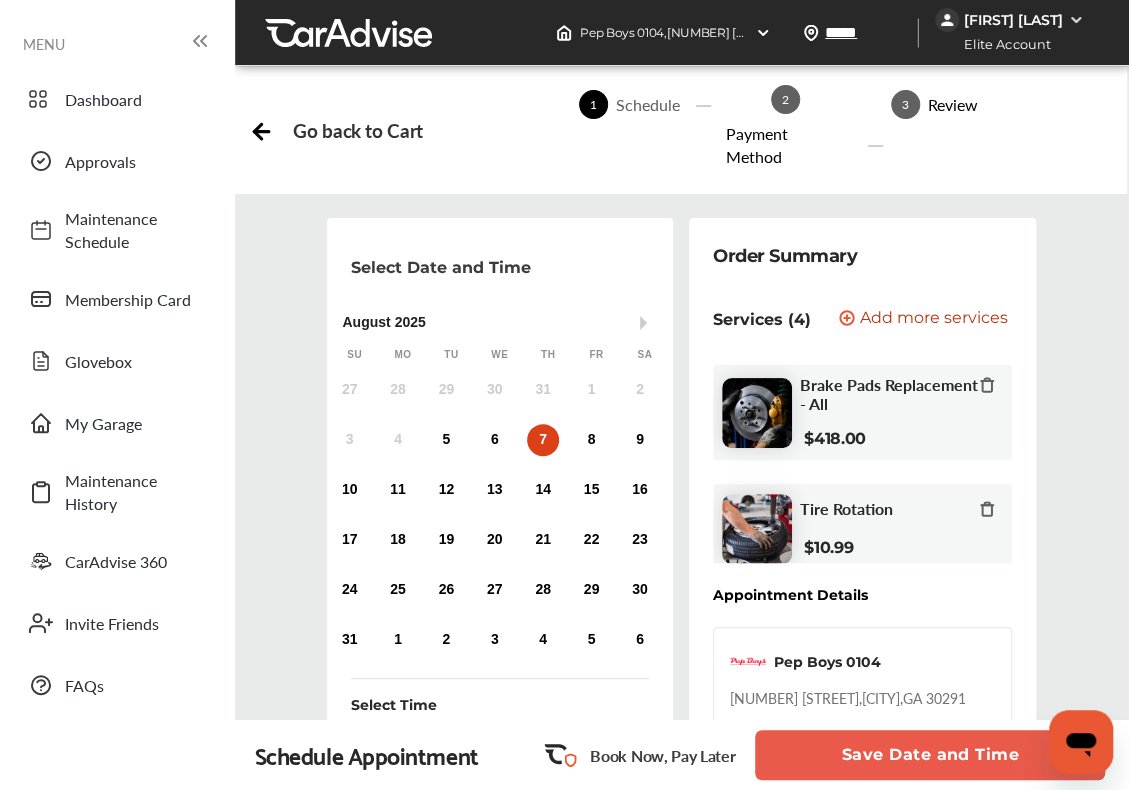 click 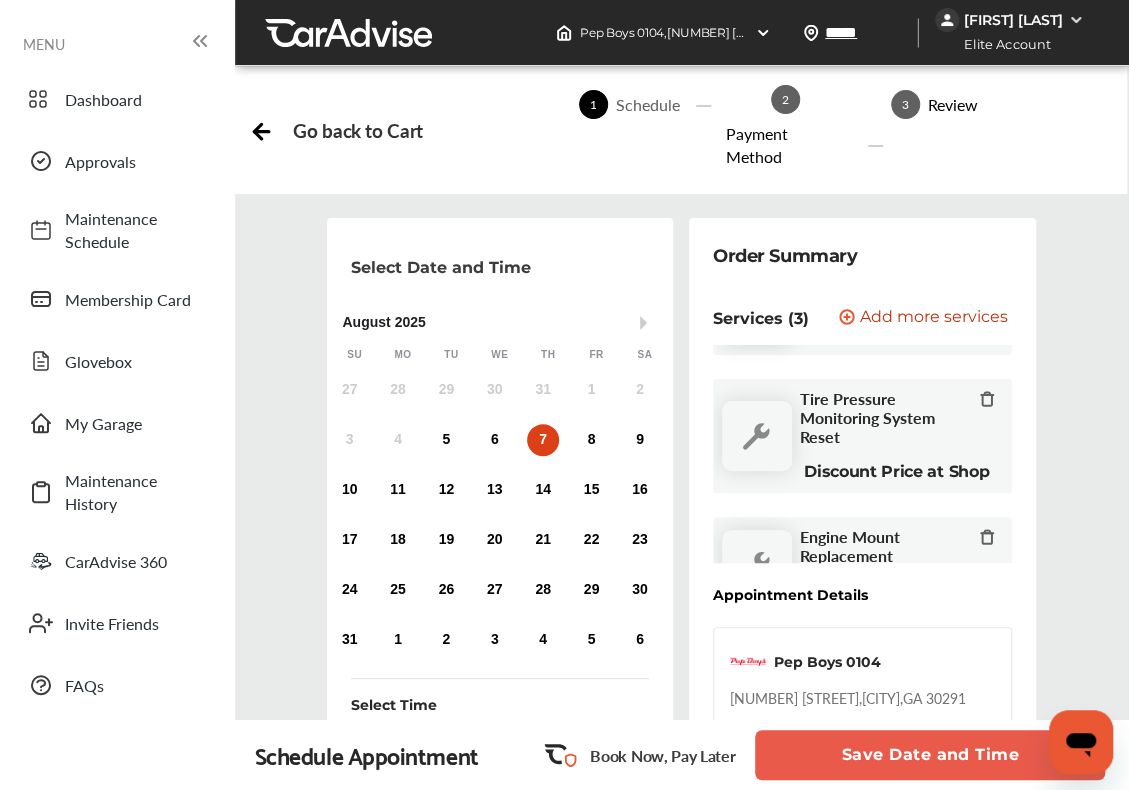 scroll, scrollTop: 170, scrollLeft: 0, axis: vertical 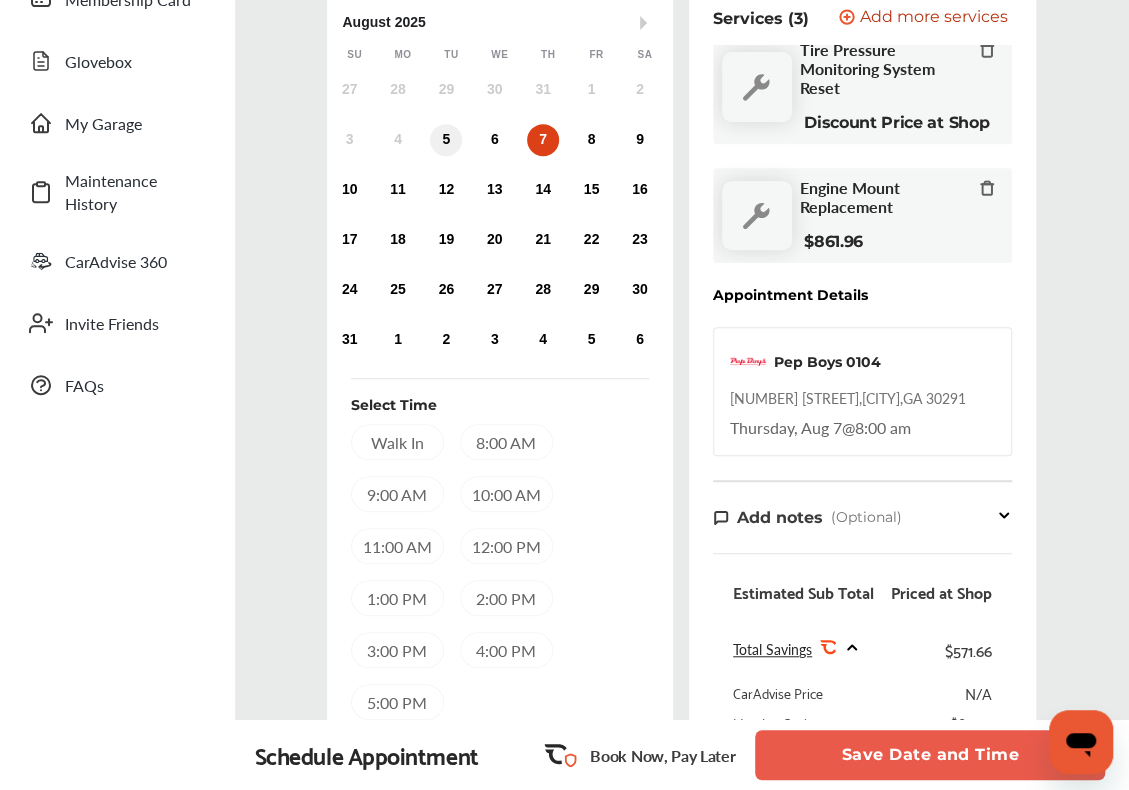 click on "5" at bounding box center [446, 140] 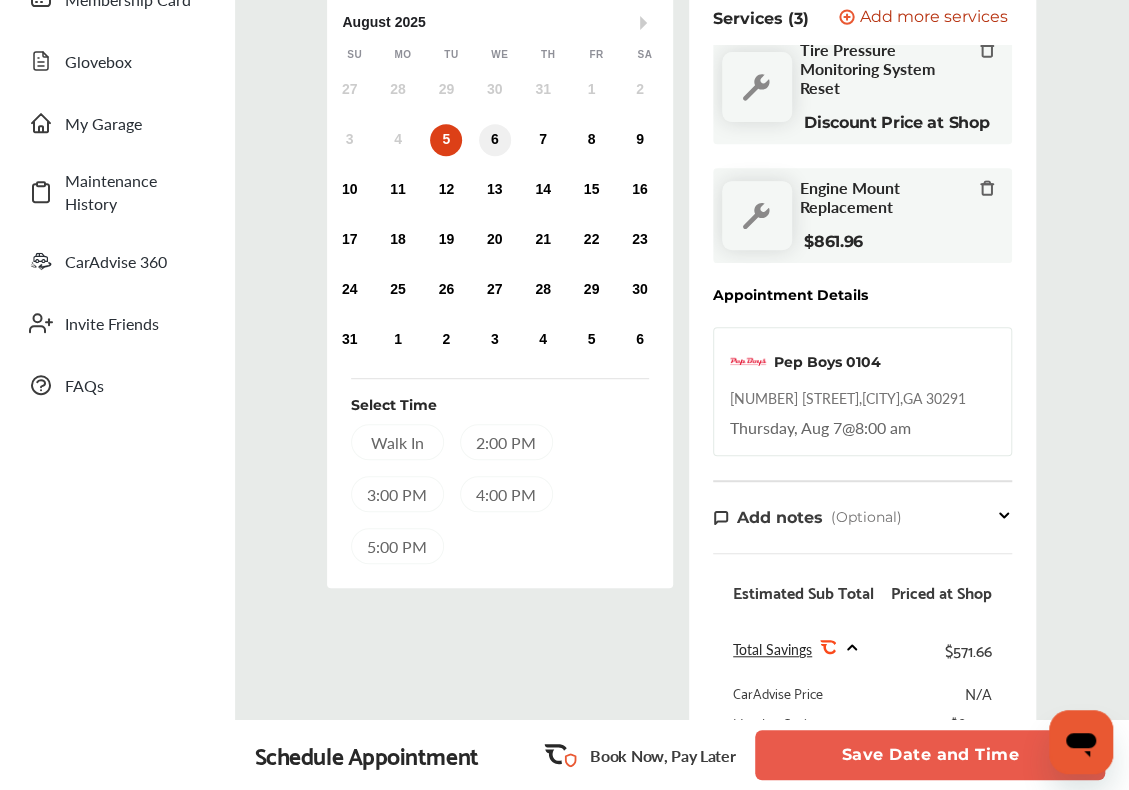 click on "6" at bounding box center [495, 140] 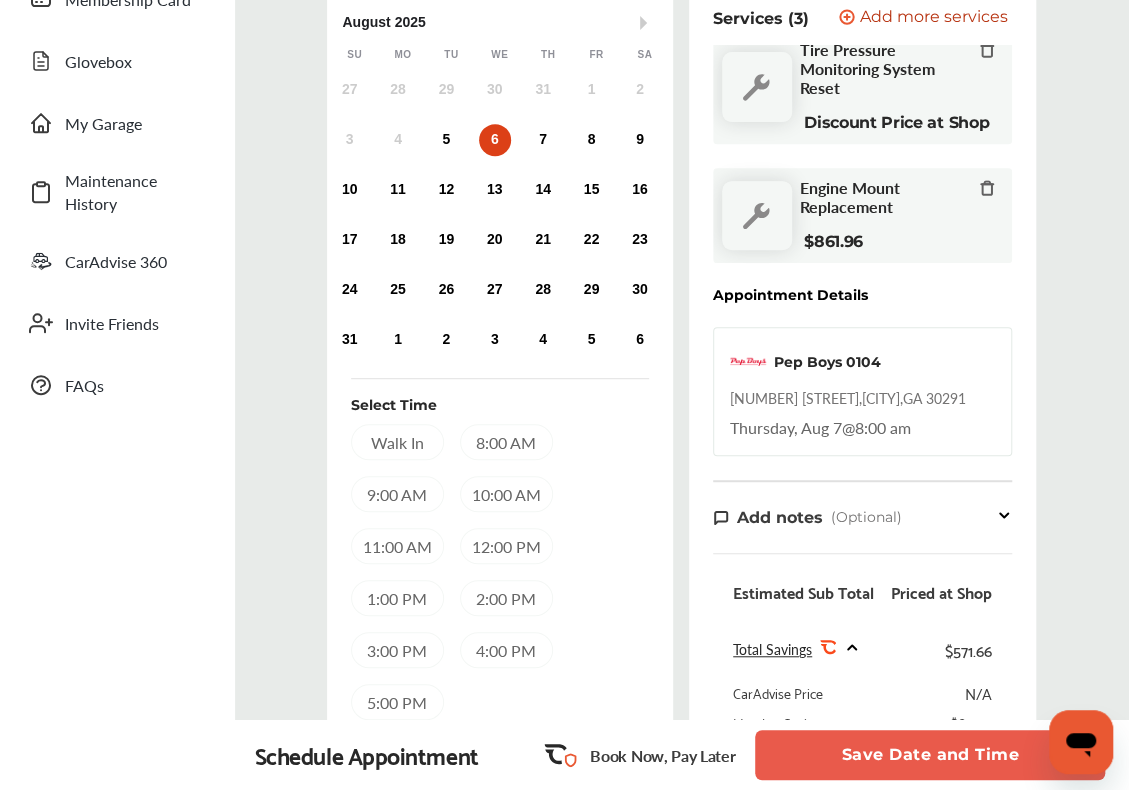 click on "9:00 AM" at bounding box center (397, 494) 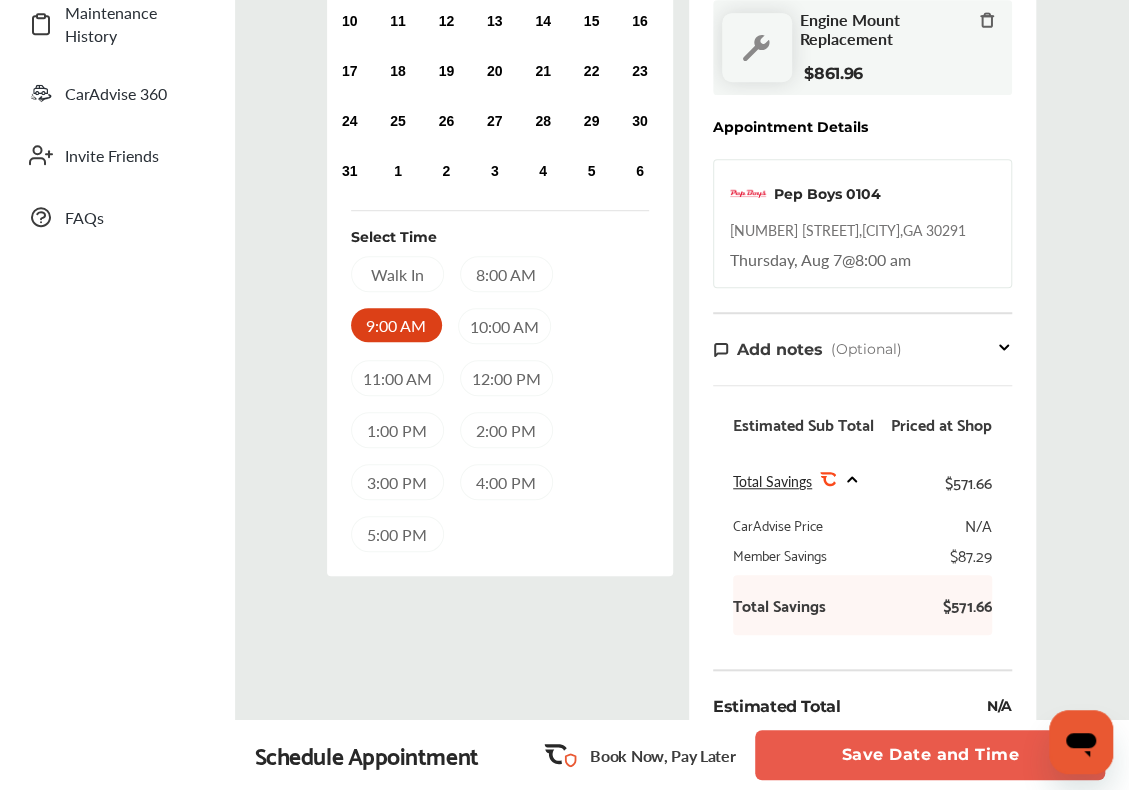 scroll, scrollTop: 500, scrollLeft: 0, axis: vertical 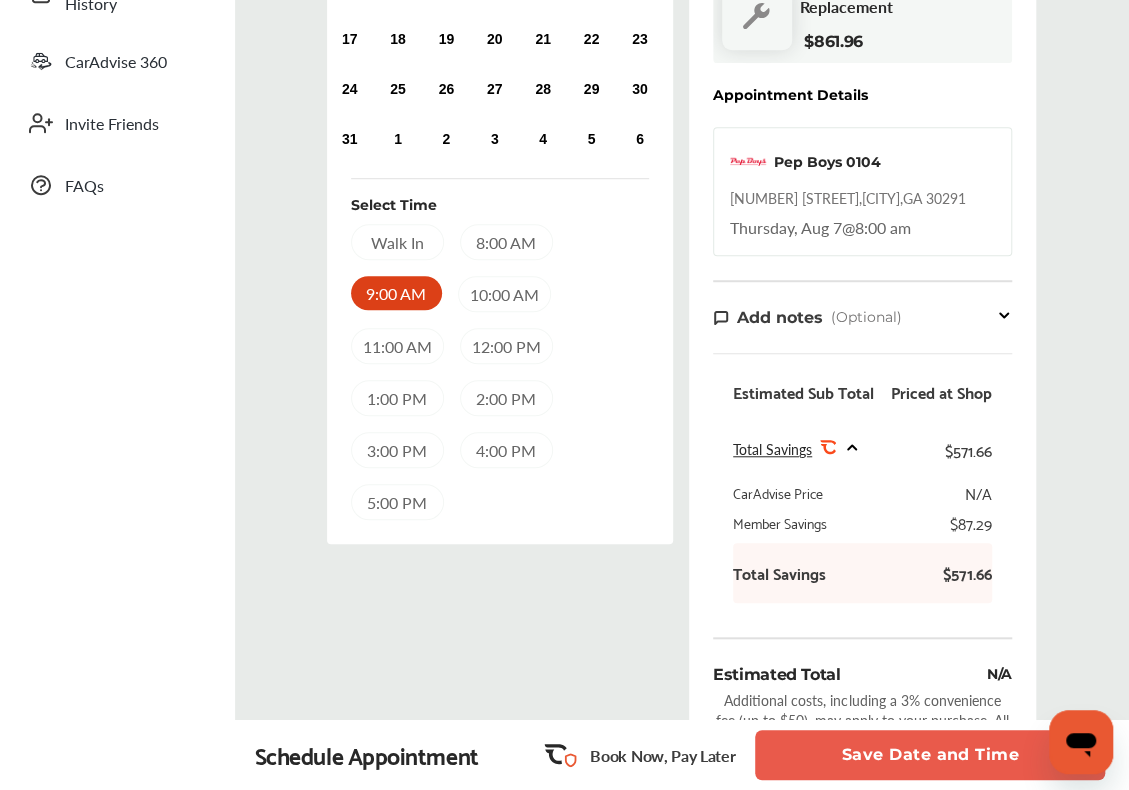 click on "Save Date and Time" at bounding box center [930, 755] 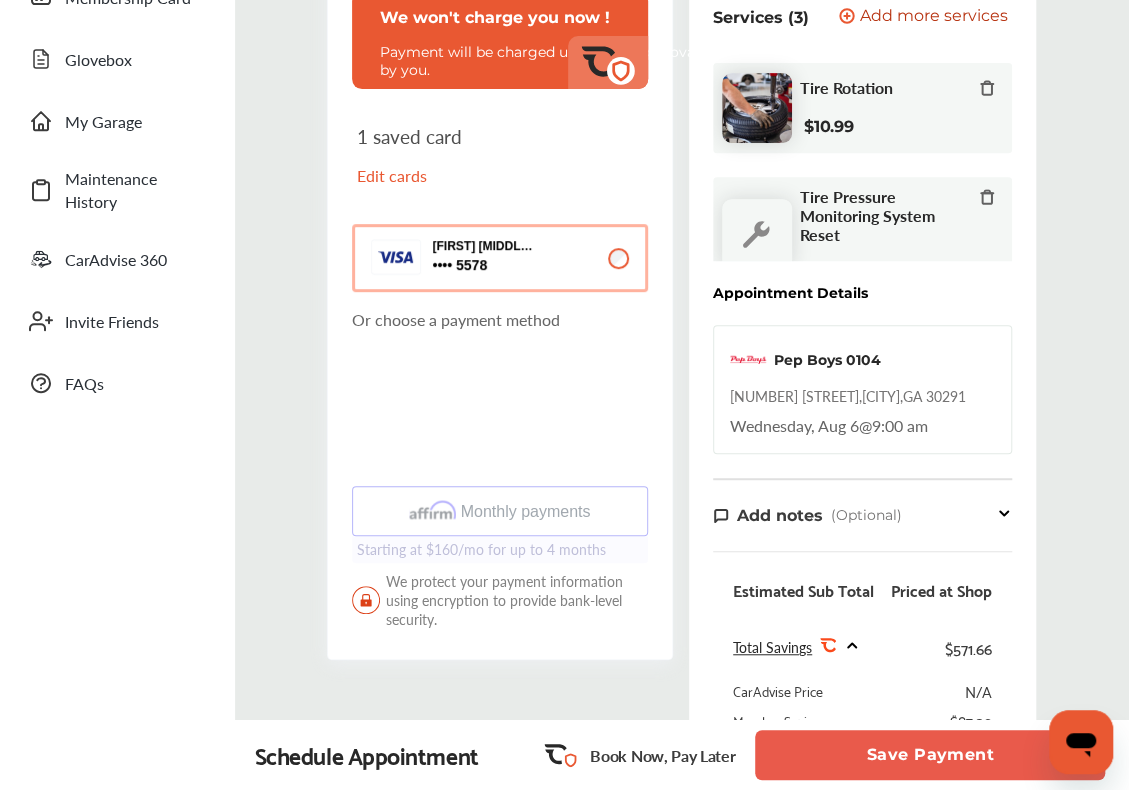 scroll, scrollTop: 300, scrollLeft: 0, axis: vertical 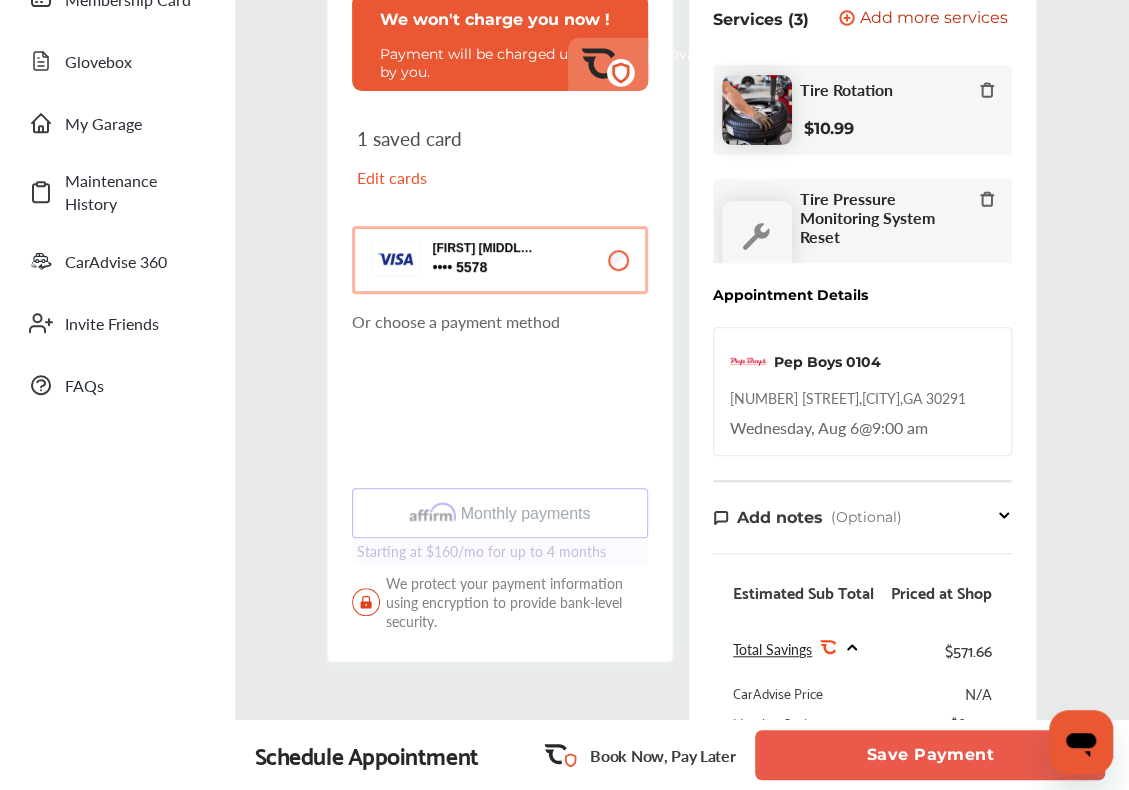 click on "Edit cards" at bounding box center (426, 177) 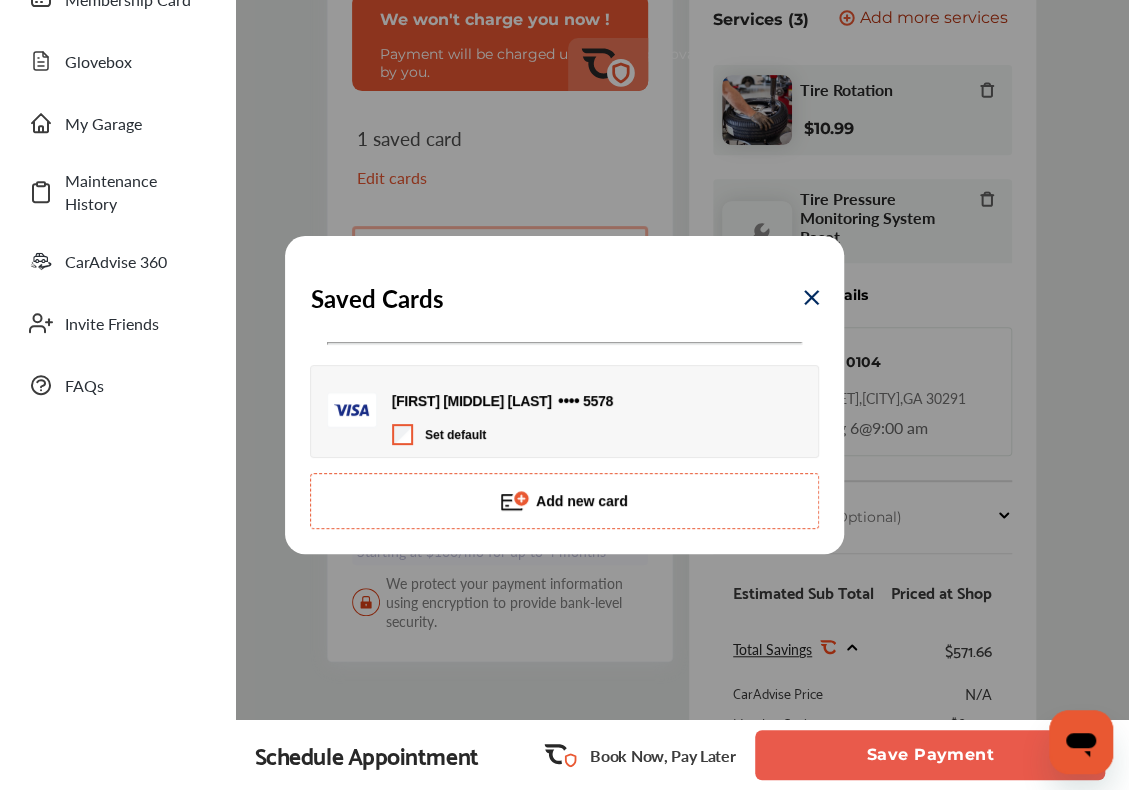 click on "Add new card" at bounding box center [564, 501] 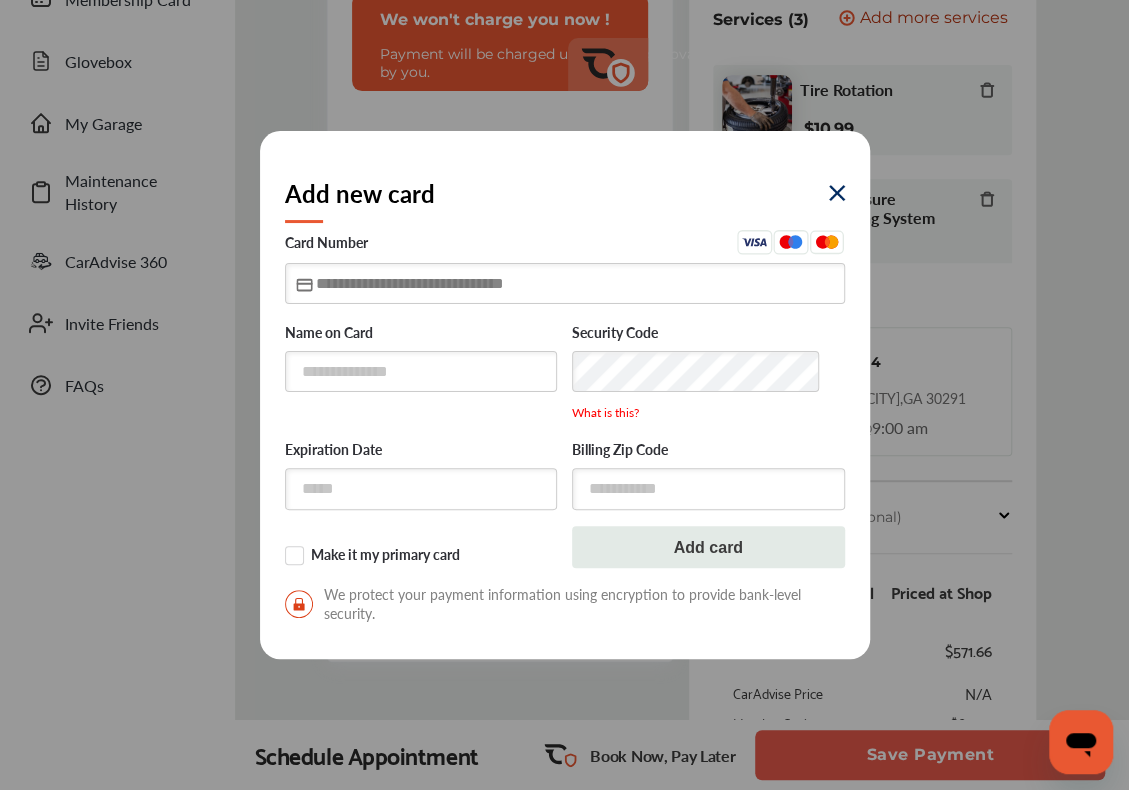 click at bounding box center (565, 283) 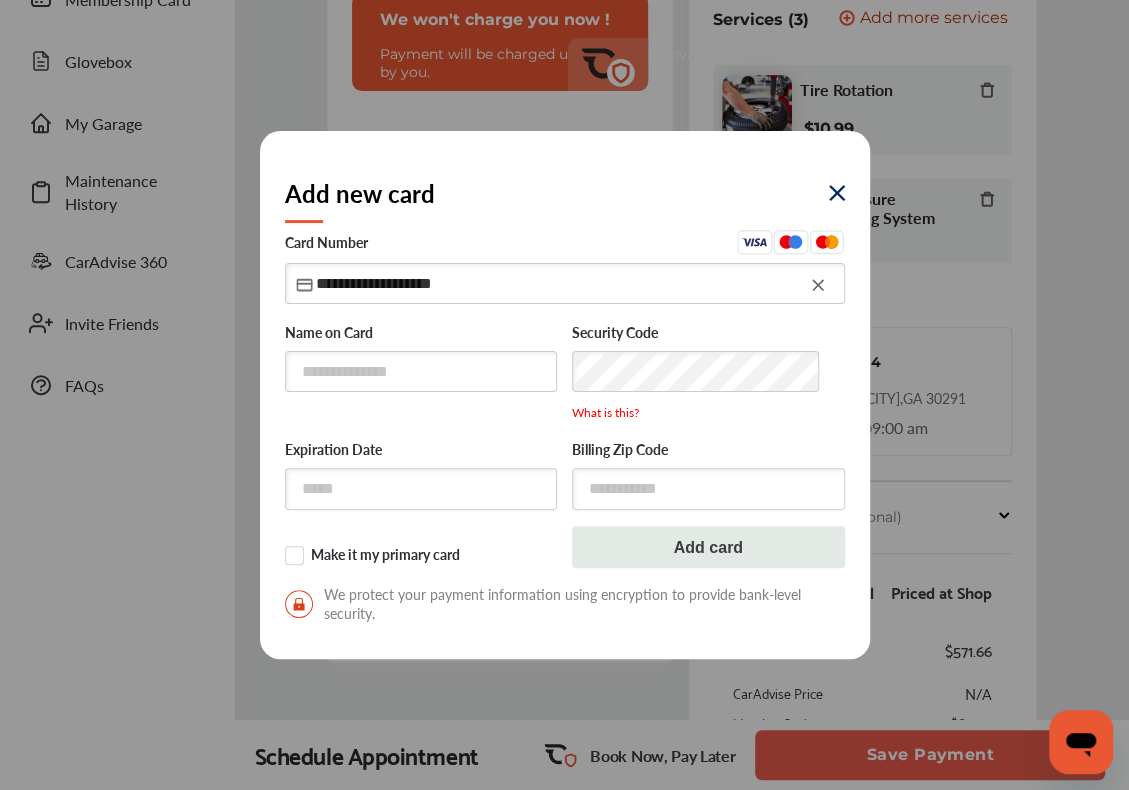type on "**********" 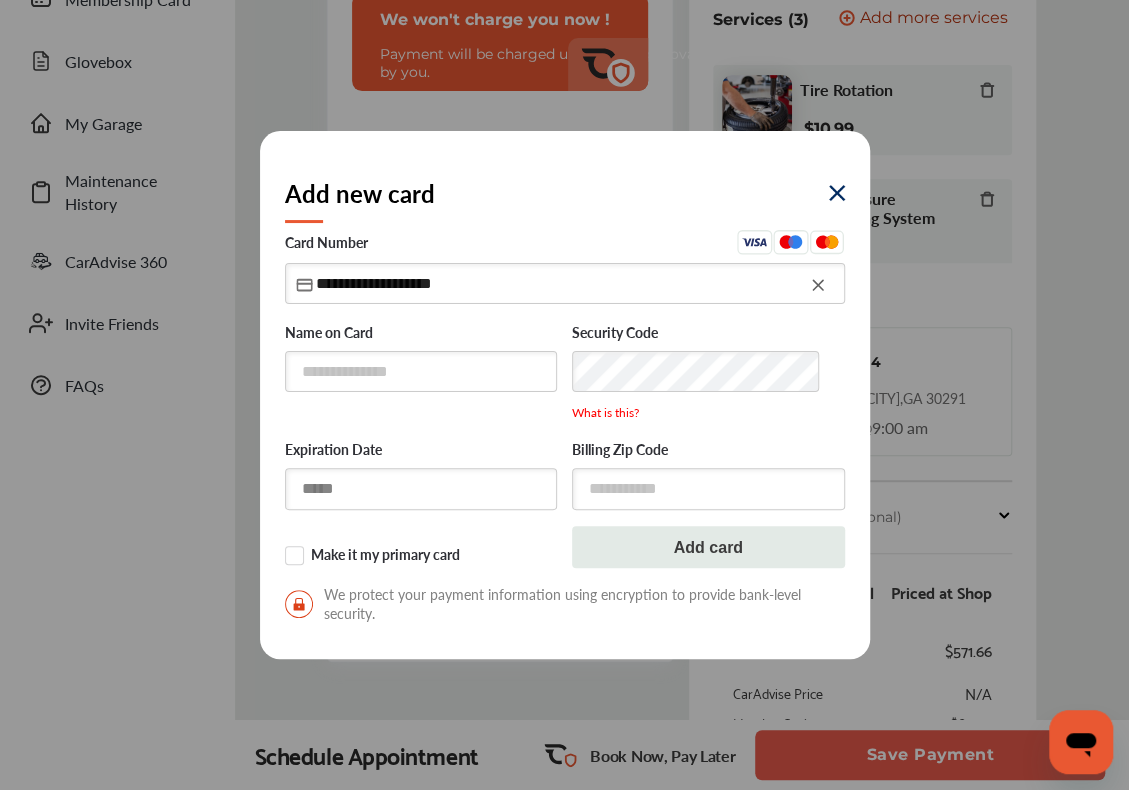 type on "*****" 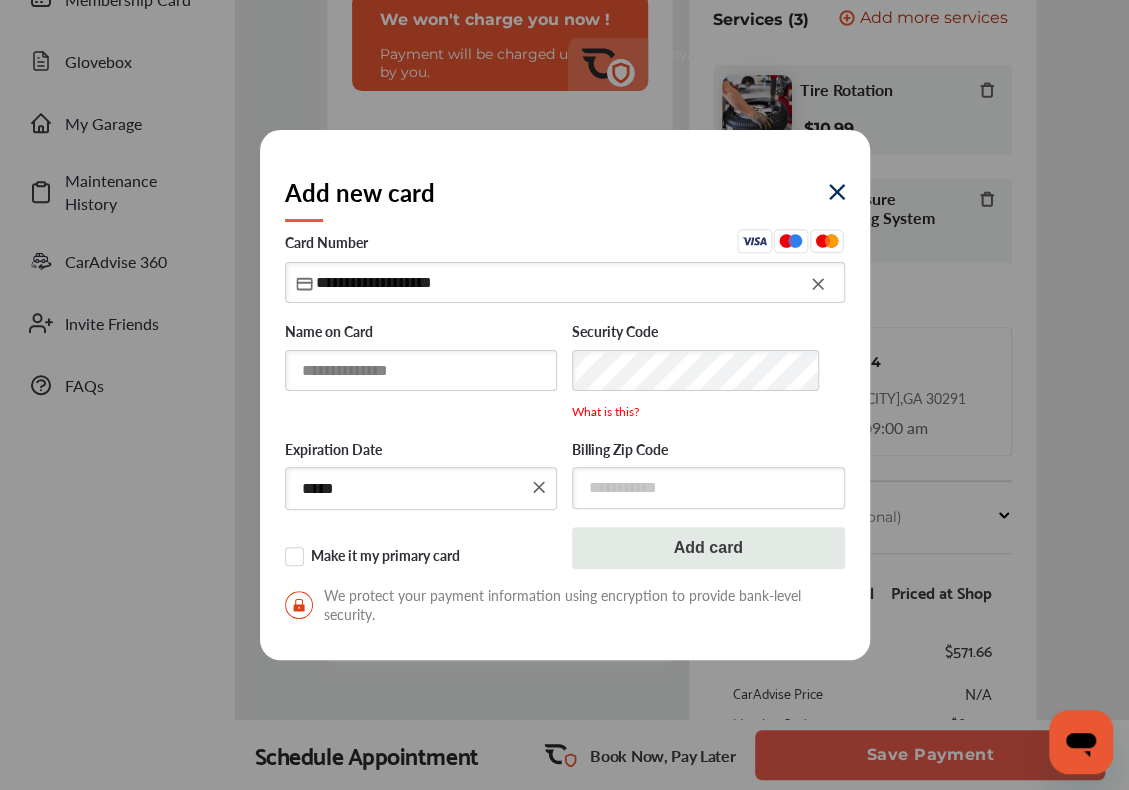 type on "**********" 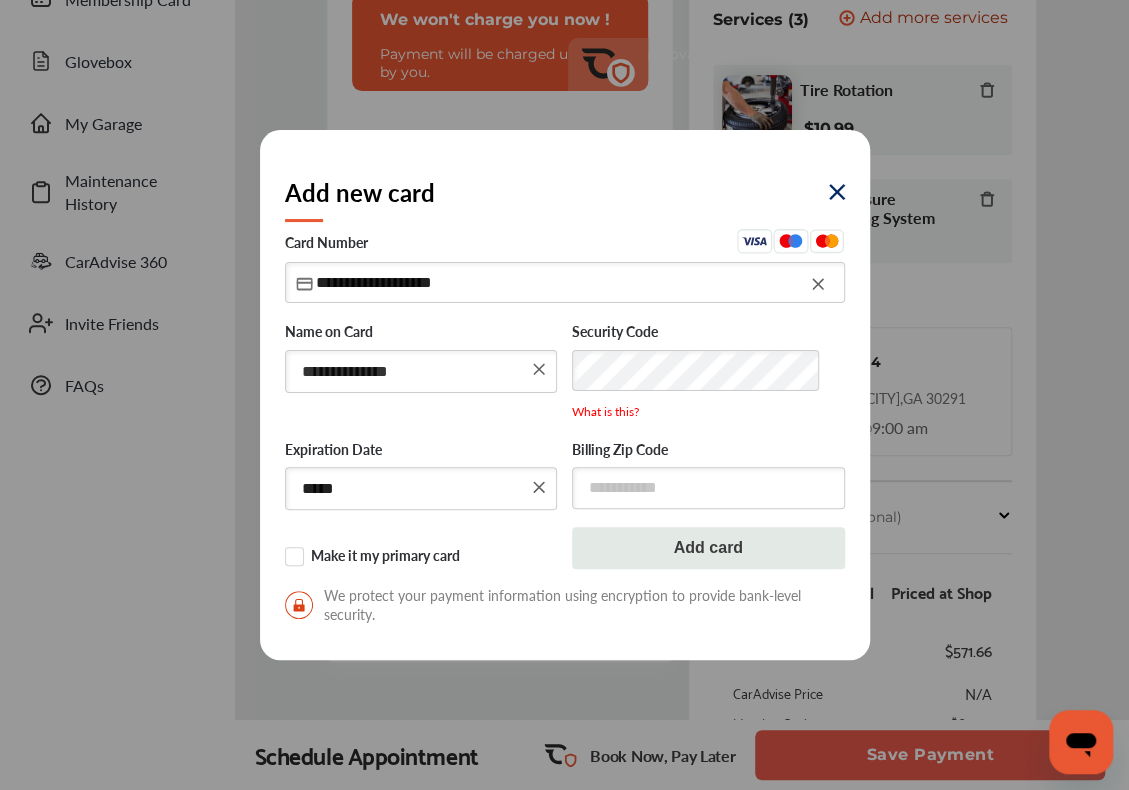 type on "**********" 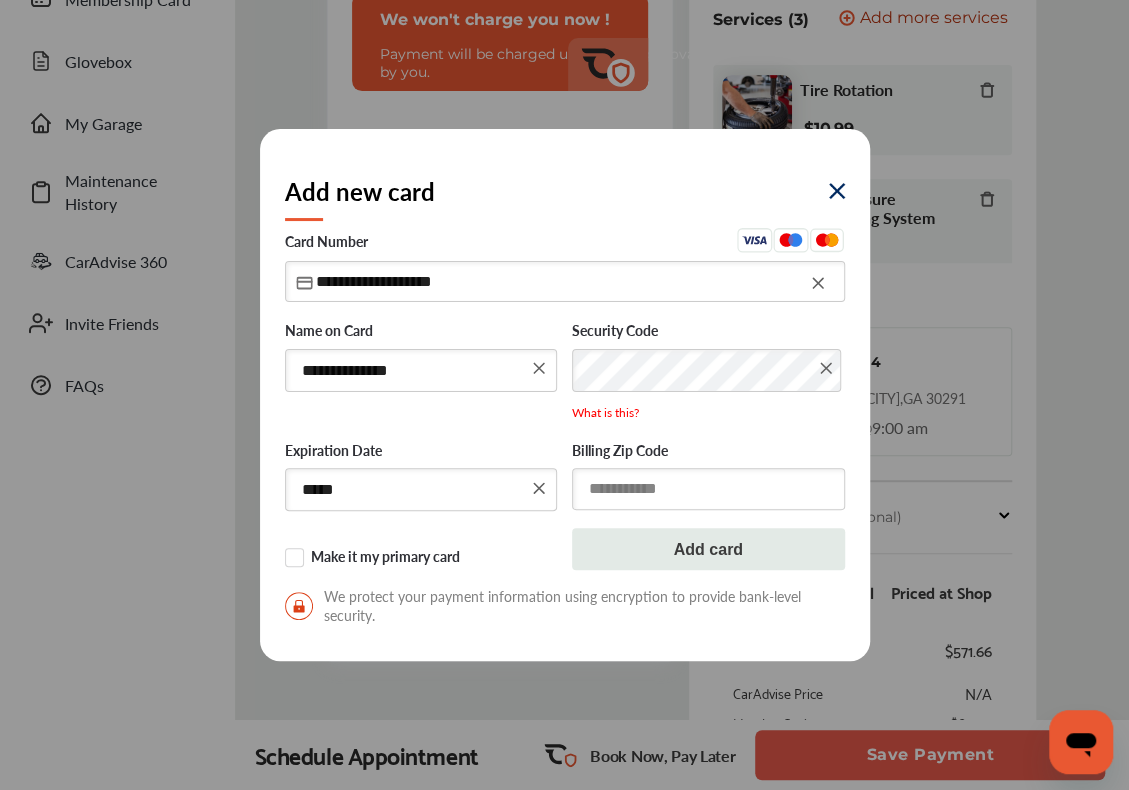 click at bounding box center [708, 488] 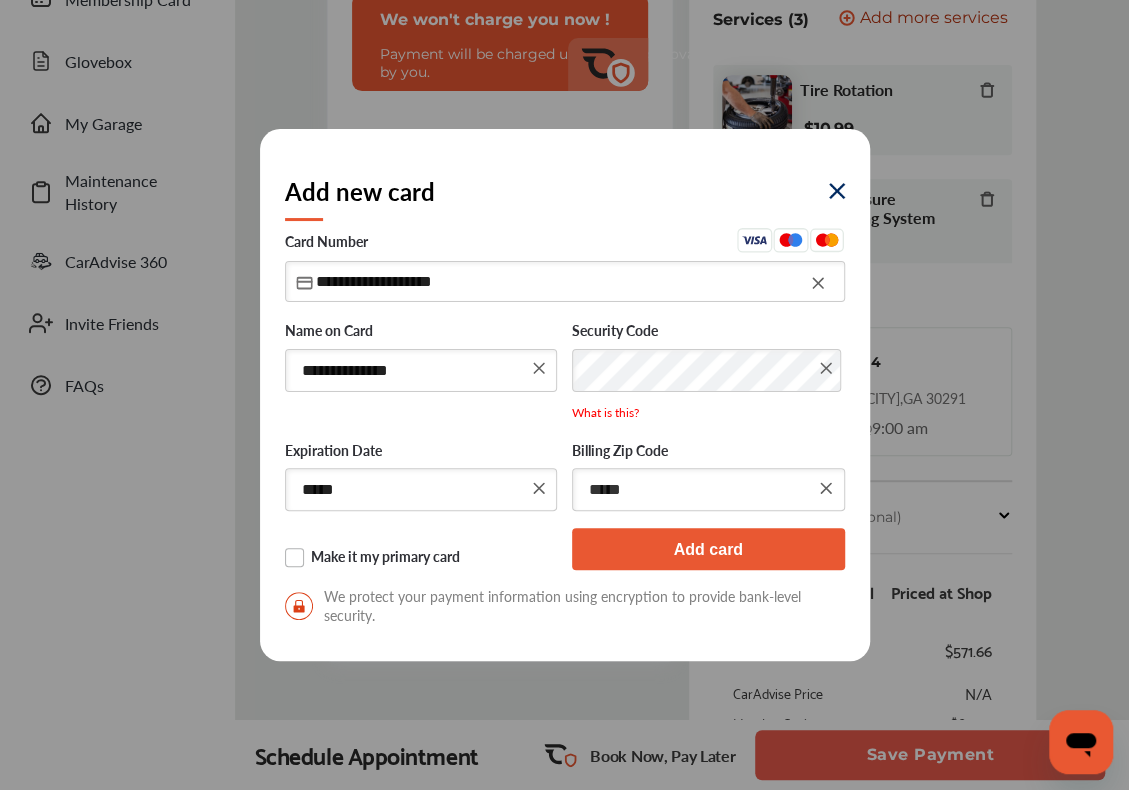 type on "*****" 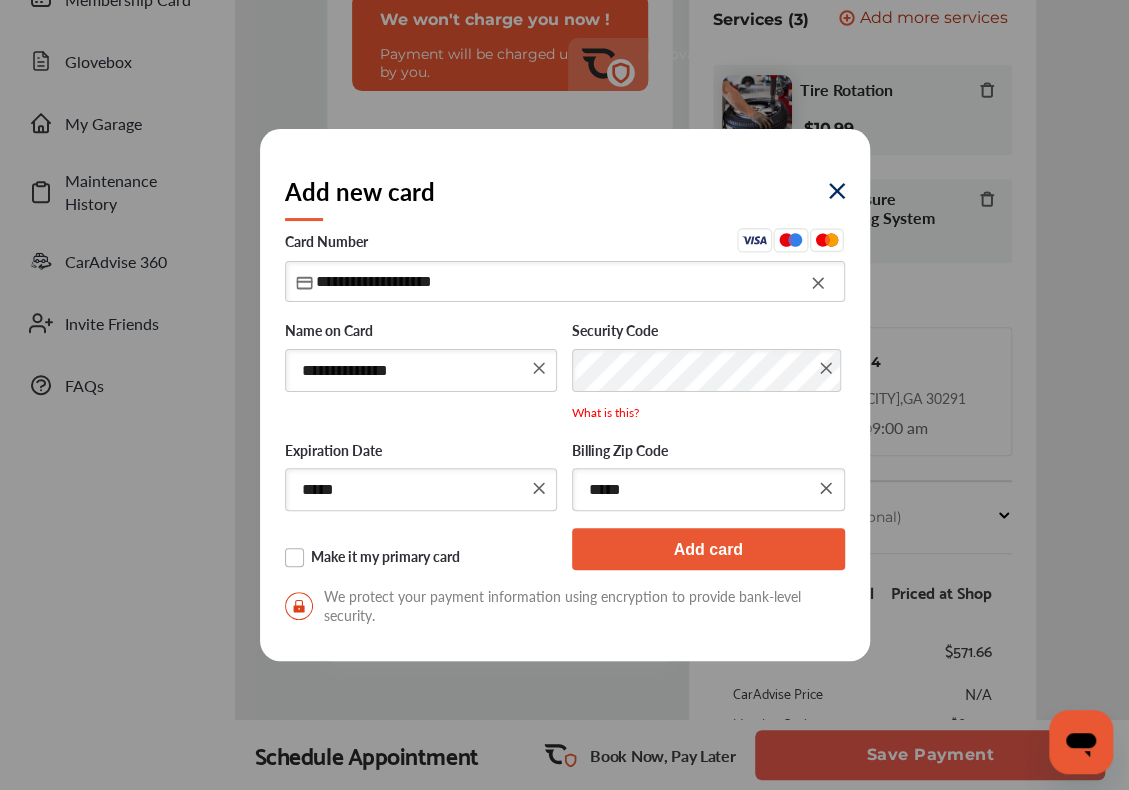 click on "Make it my primary card" at bounding box center (421, 558) 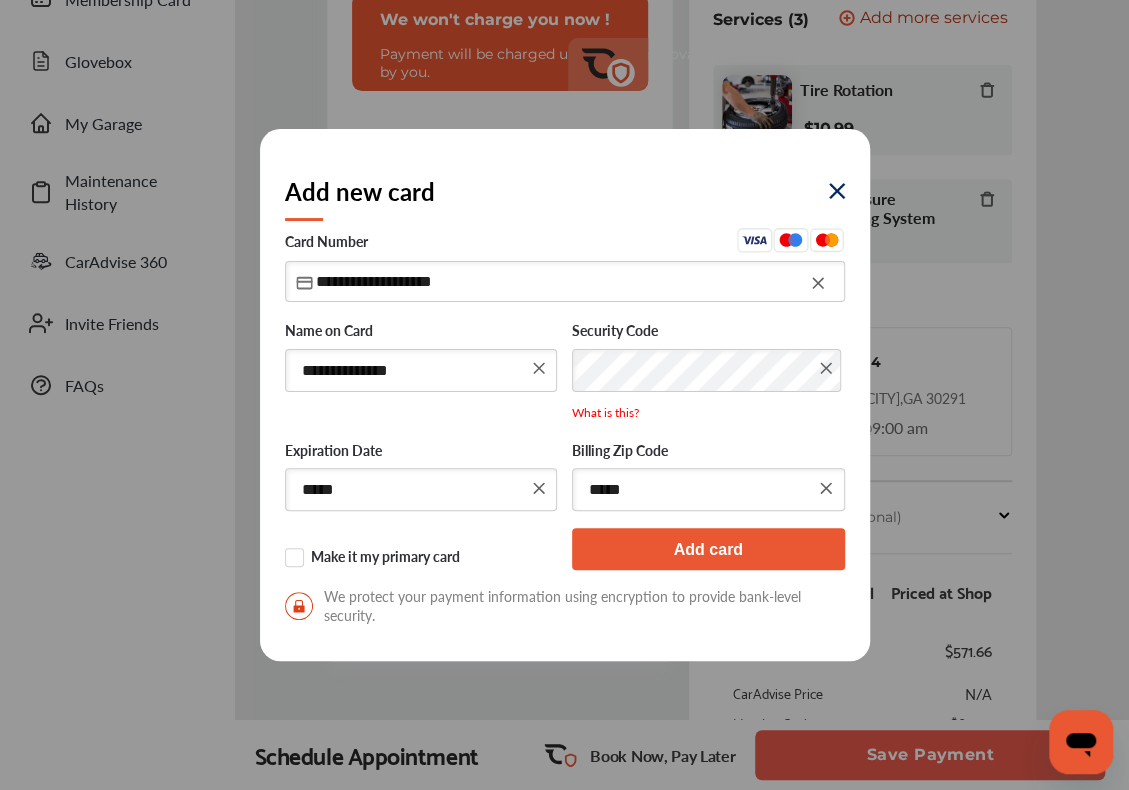 click on "Add card" at bounding box center [708, 549] 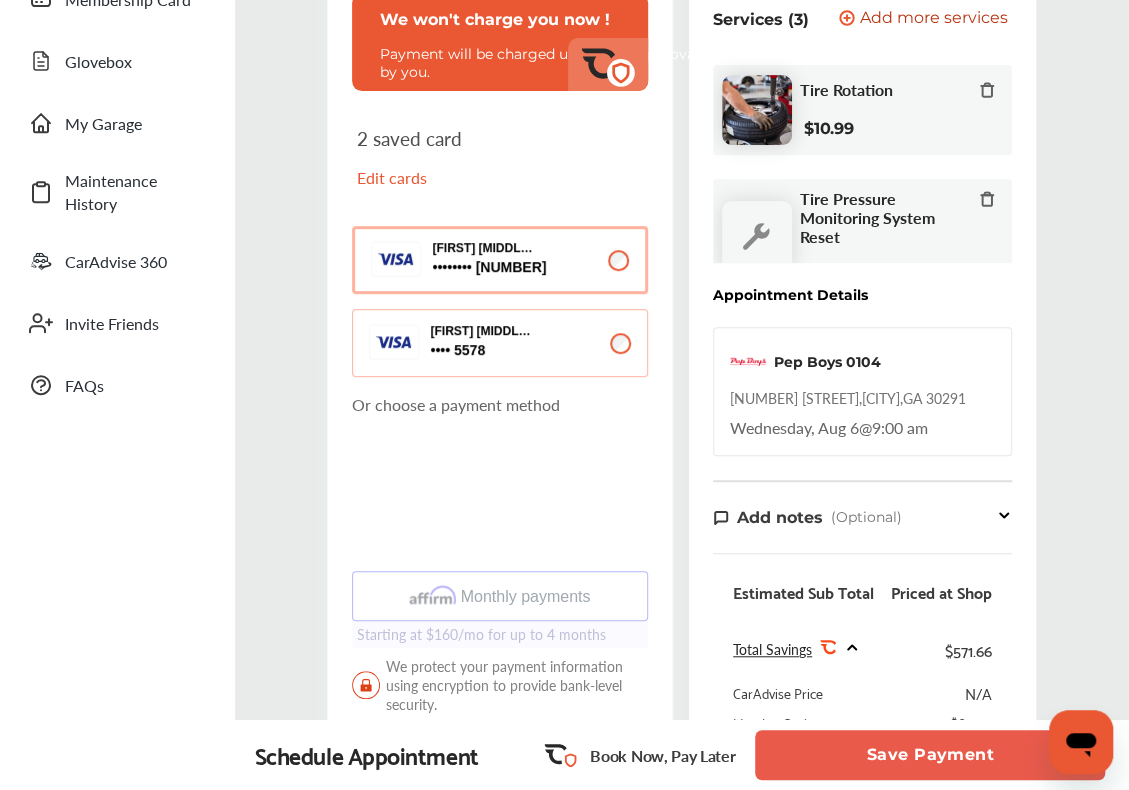 click on "[NUMBER]   [NUMBER]" at bounding box center [481, 350] 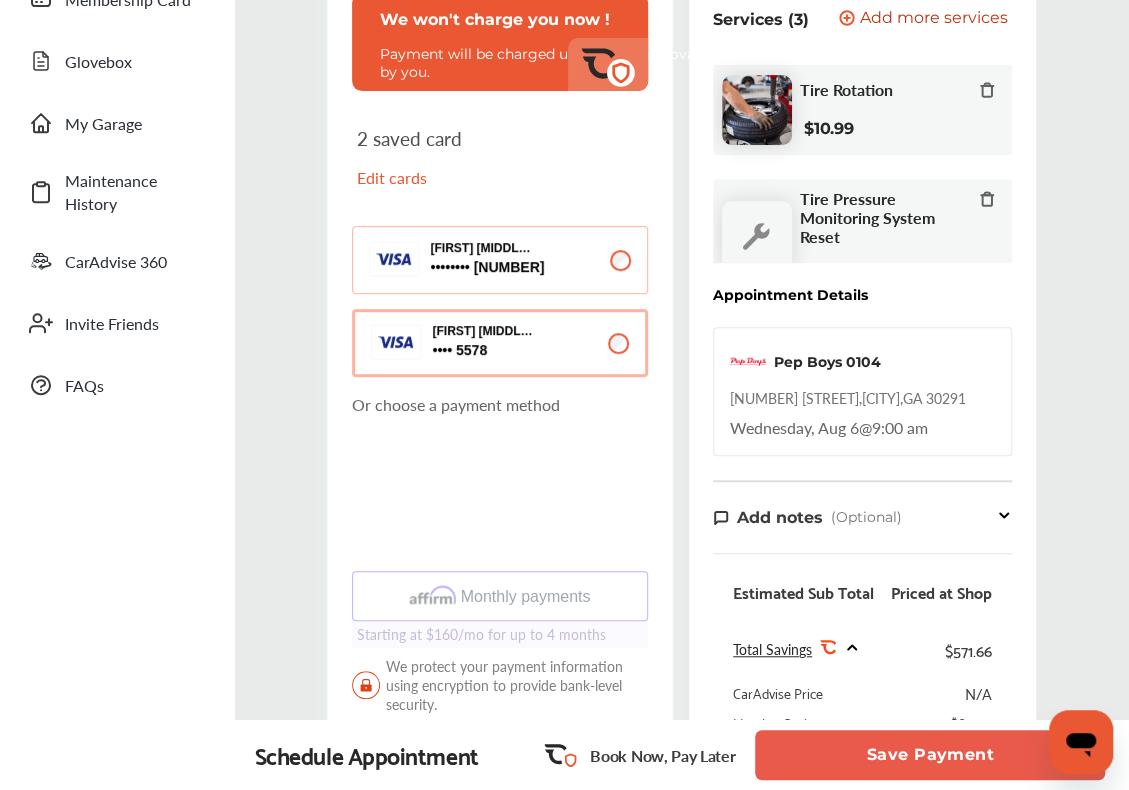 click on "[FIRST] [MIDDLE] [LAST]   [NUMBER]   [NUMBER]" at bounding box center (500, 260) 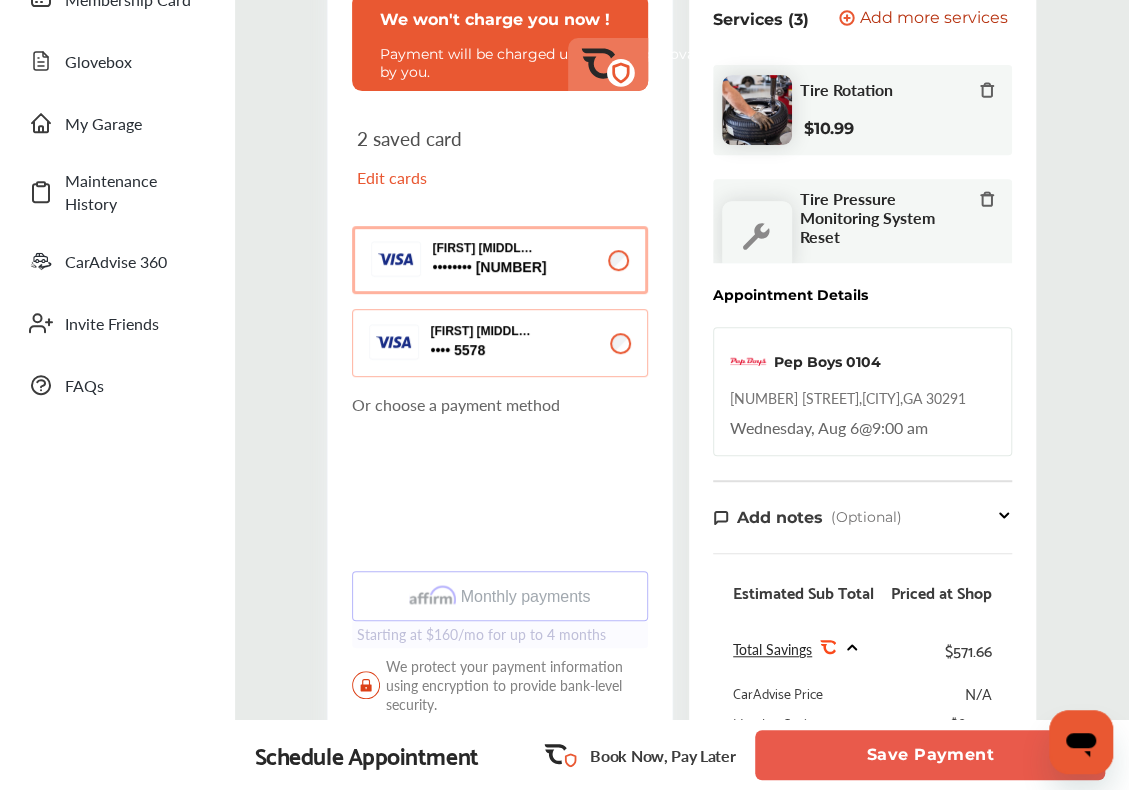 click on "Save Payment" at bounding box center [930, 755] 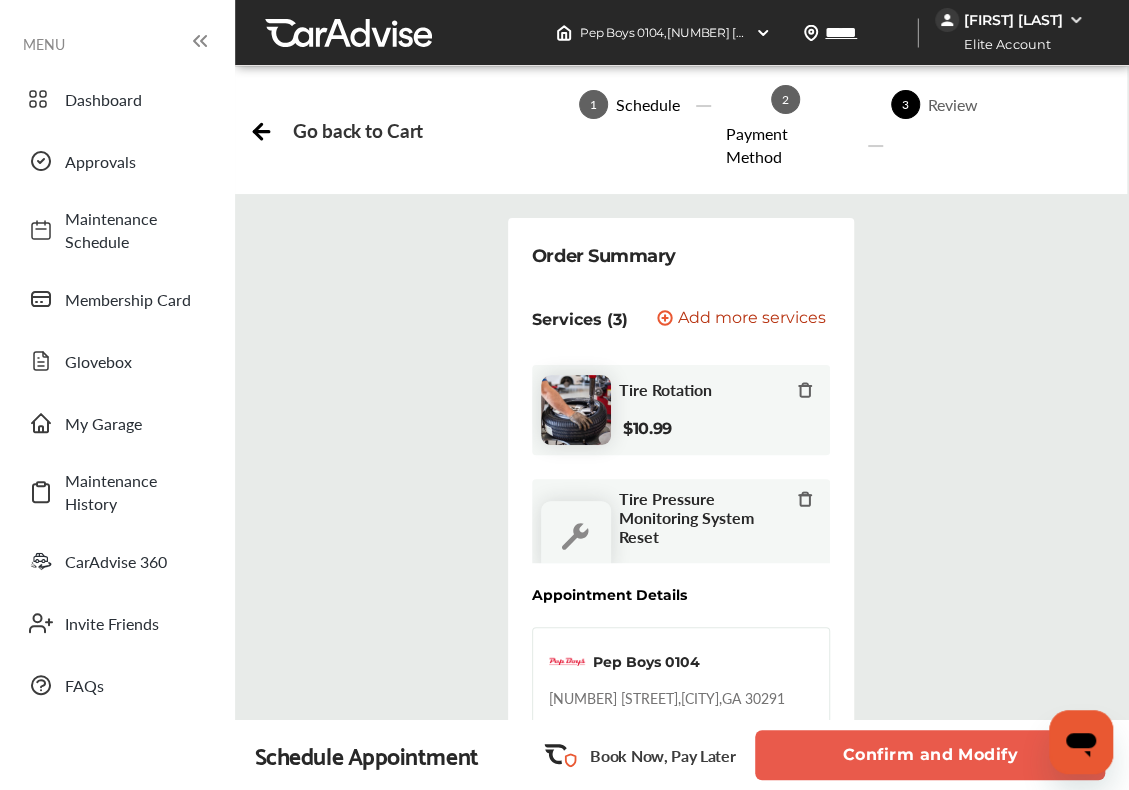 click on "Confirm and Modify" at bounding box center (930, 755) 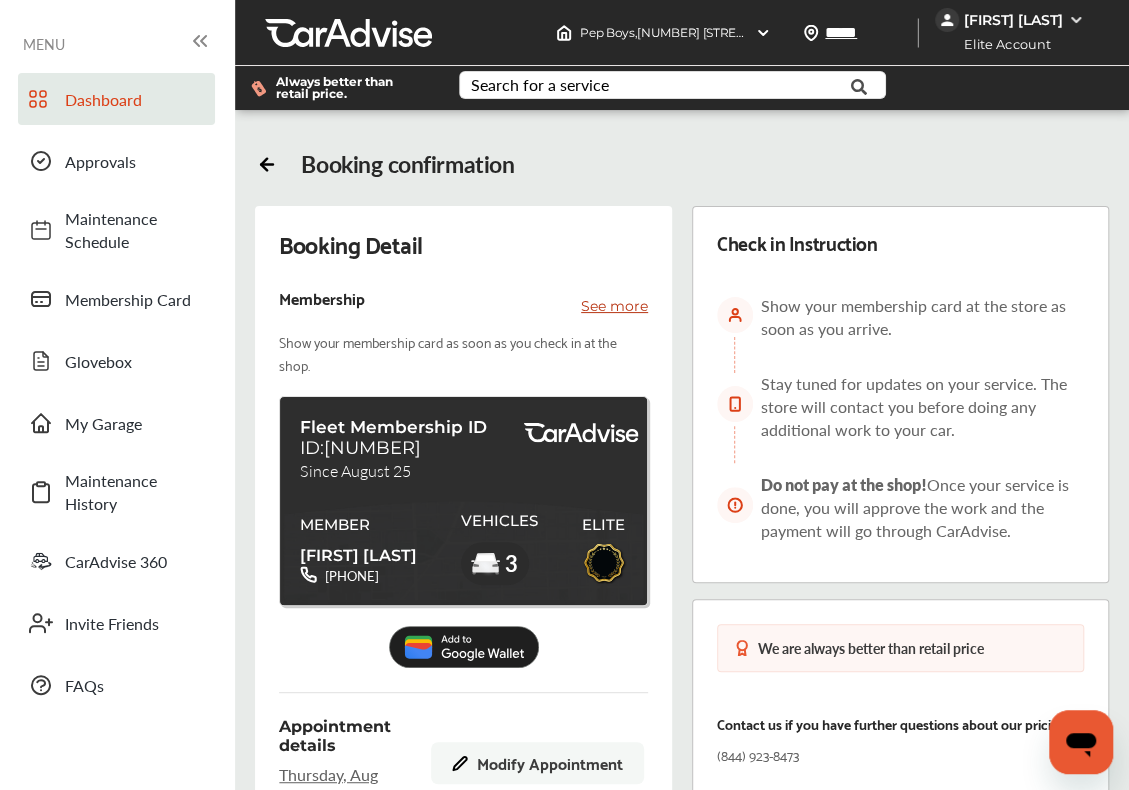 click on "Dashboard" at bounding box center [135, 99] 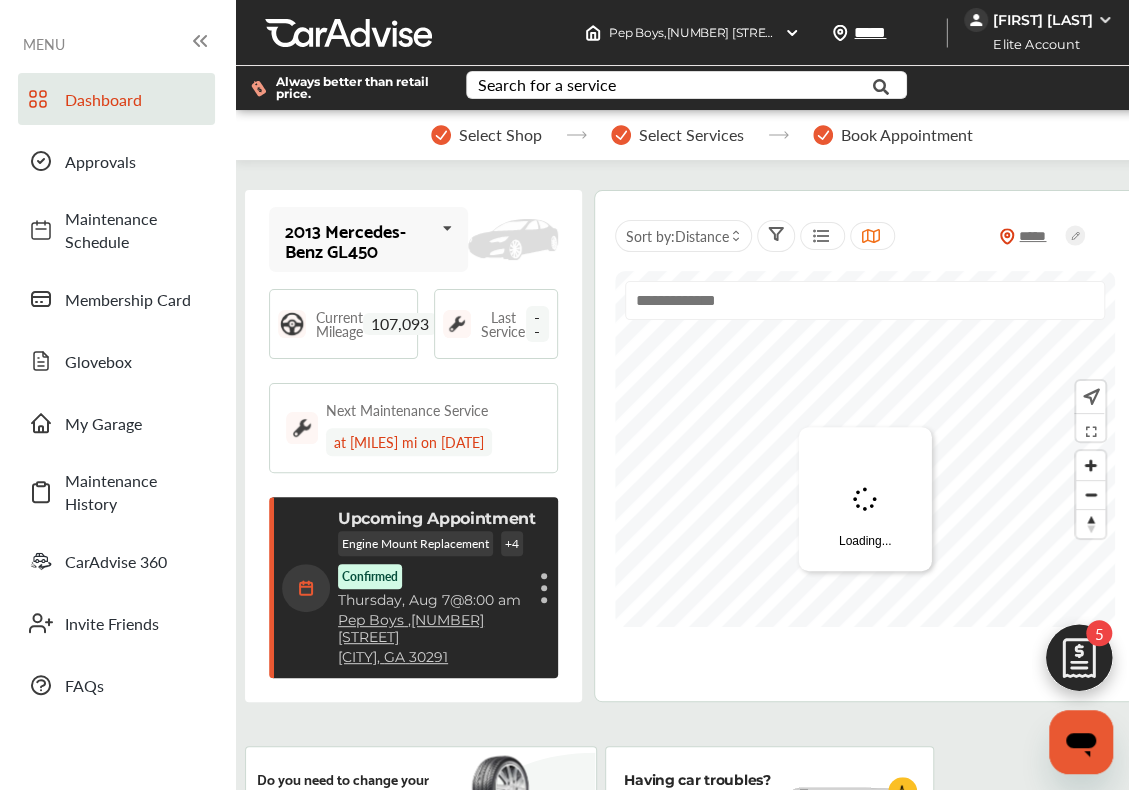 scroll, scrollTop: 322, scrollLeft: 0, axis: vertical 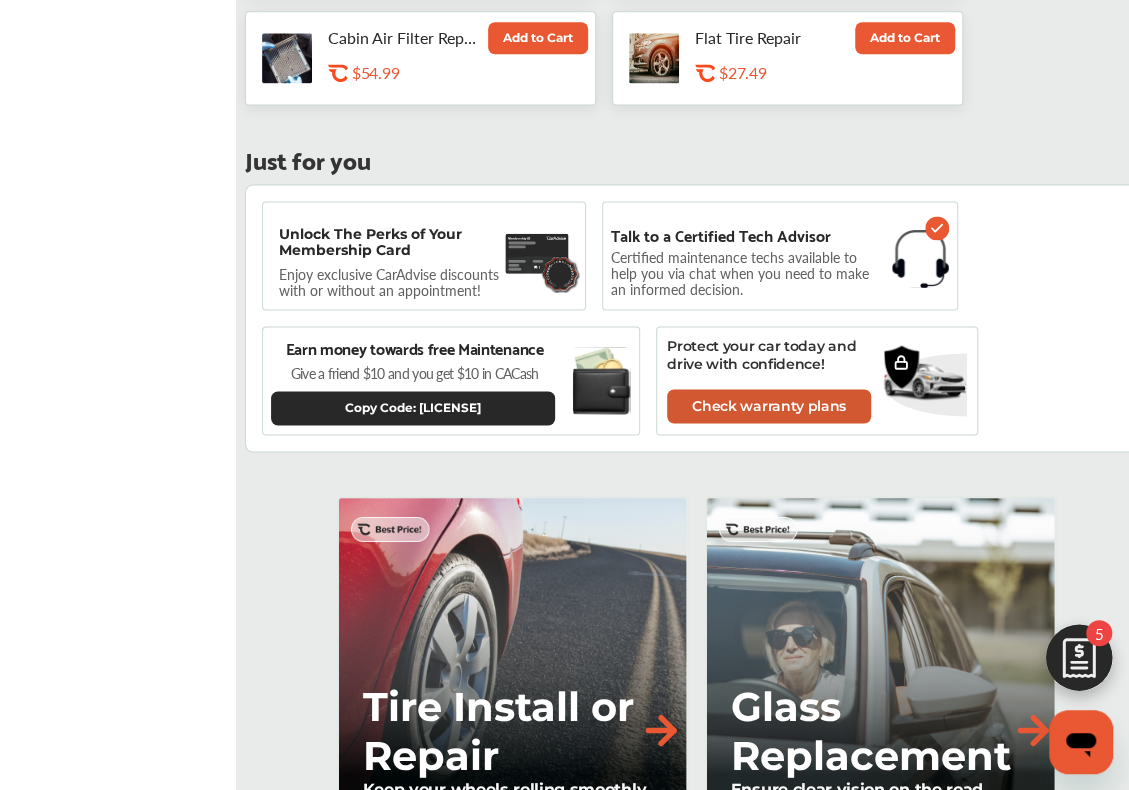 click on "Check warranty plans" at bounding box center (769, 406) 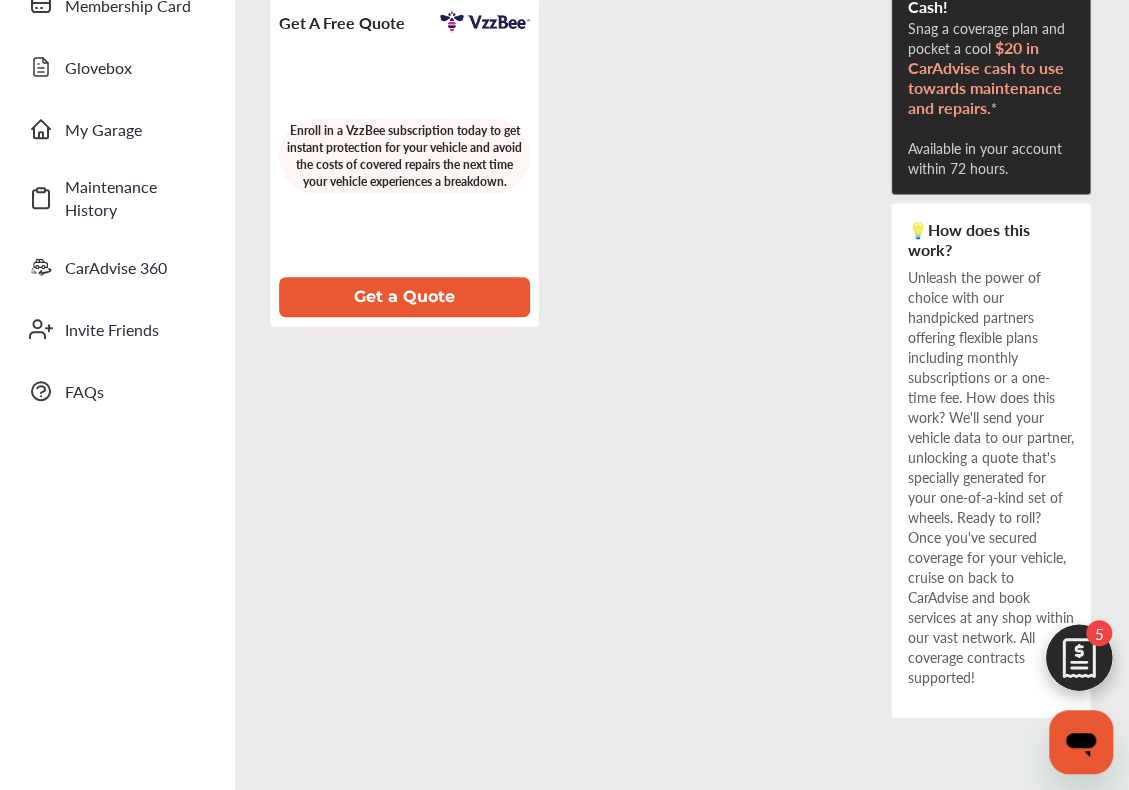 scroll, scrollTop: 0, scrollLeft: 0, axis: both 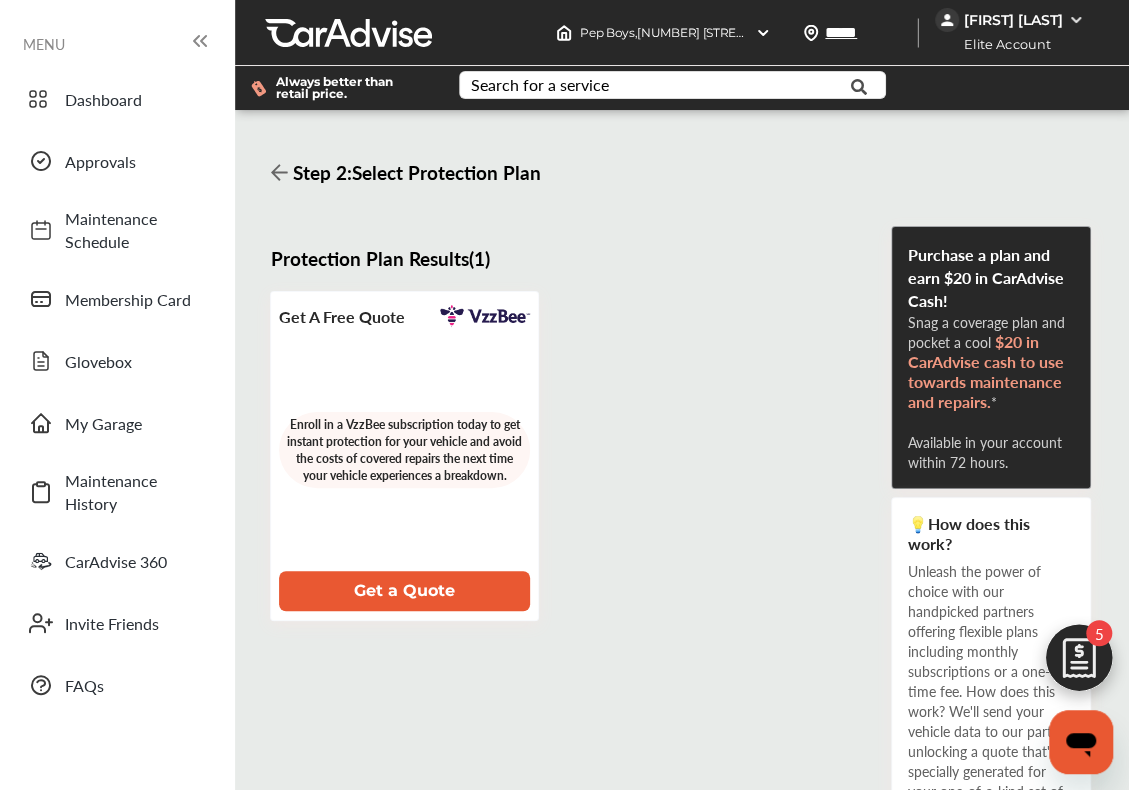 click 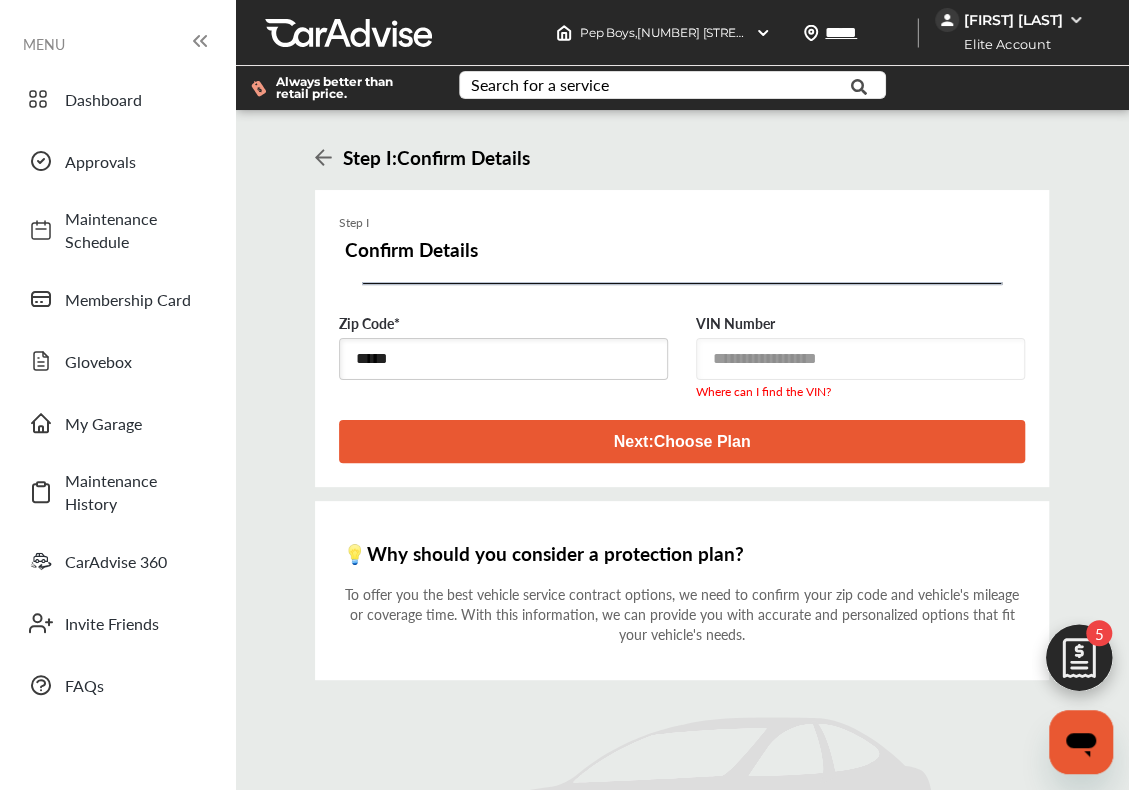 click 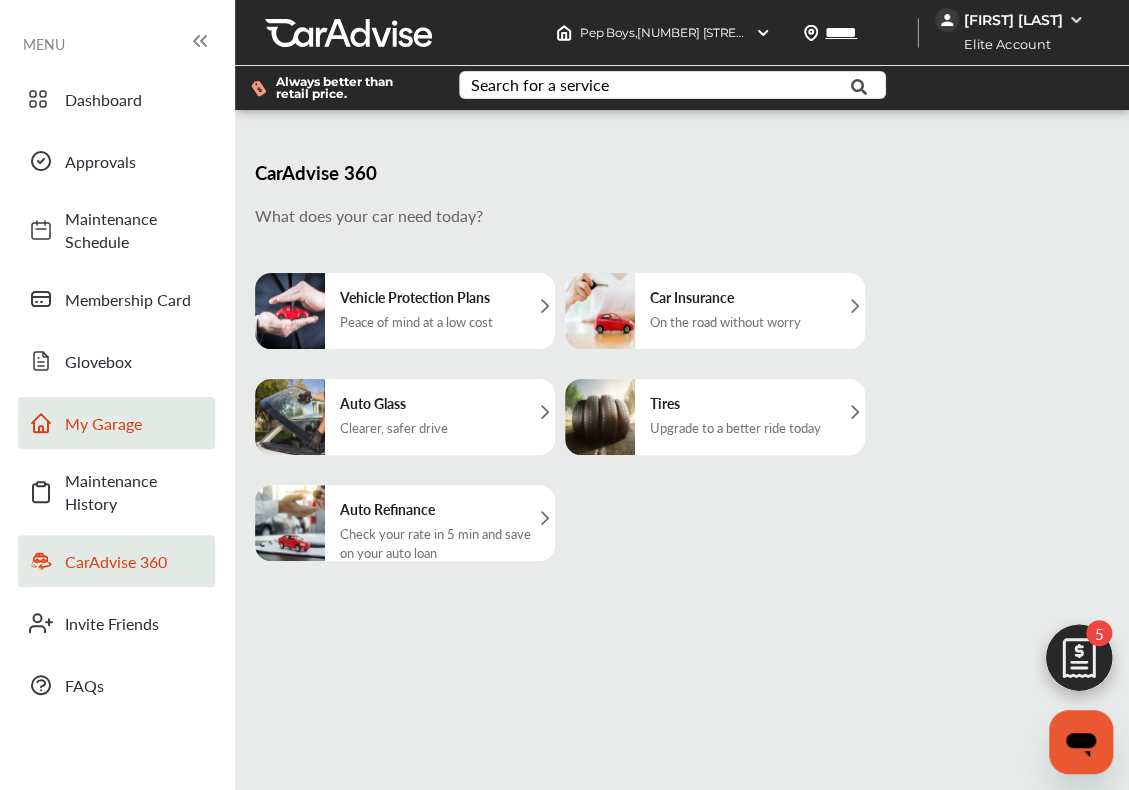 click on "My Garage" at bounding box center [116, 423] 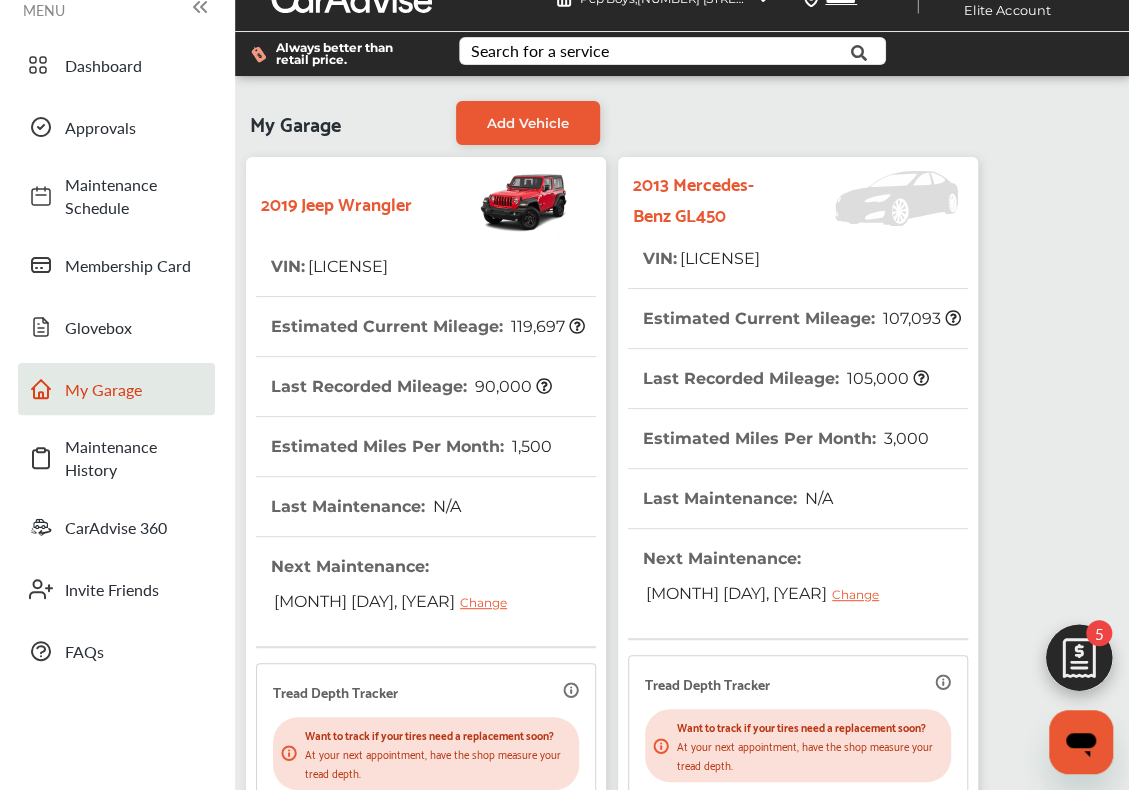 scroll, scrollTop: 0, scrollLeft: 0, axis: both 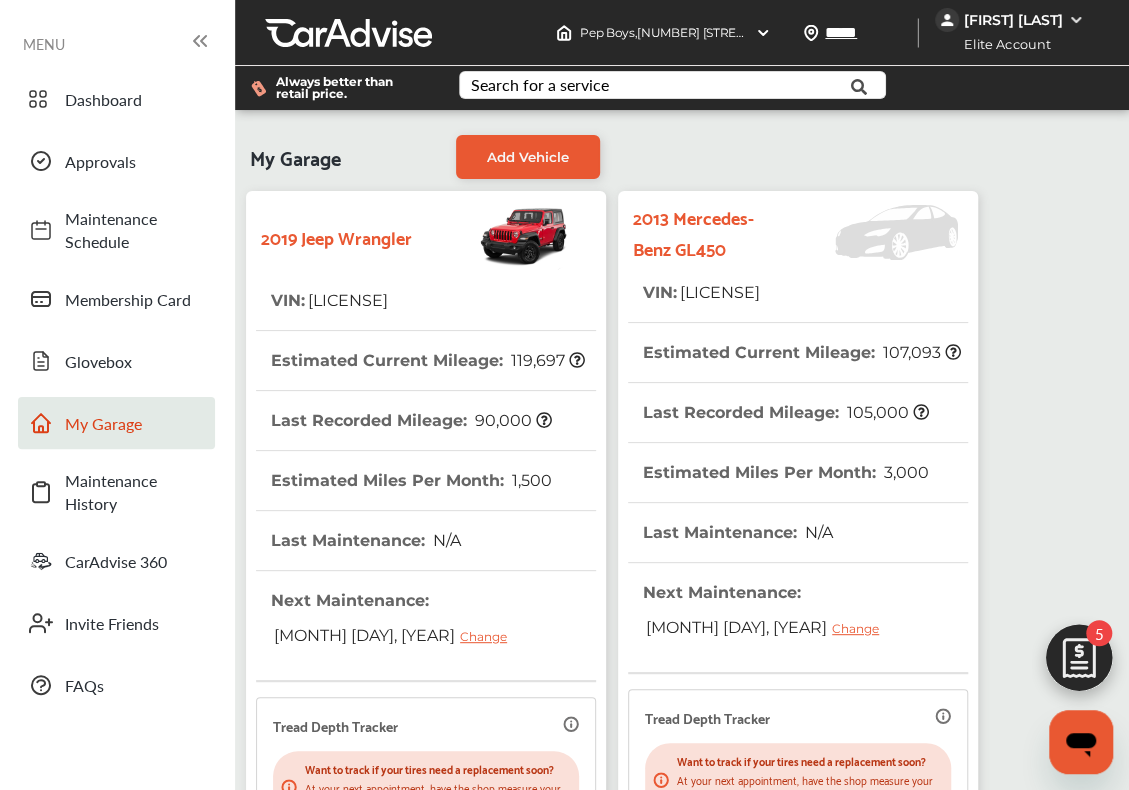 click at bounding box center (1079, 663) 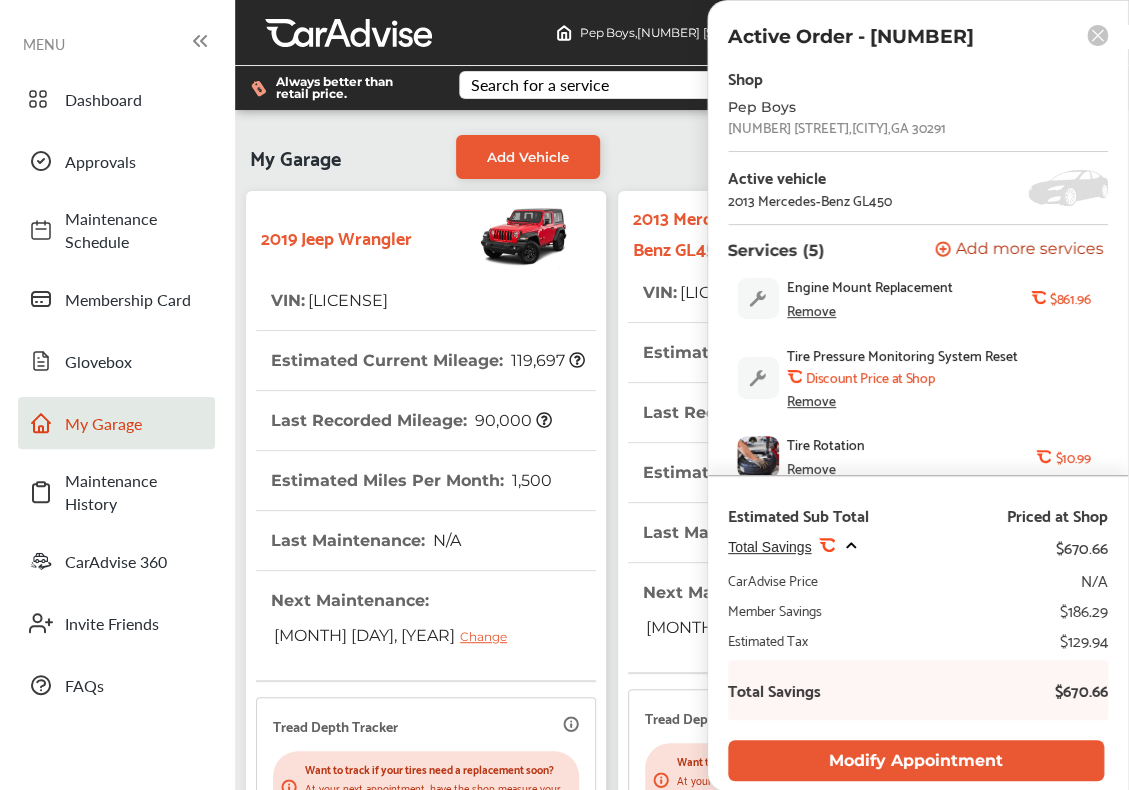 scroll, scrollTop: 0, scrollLeft: 0, axis: both 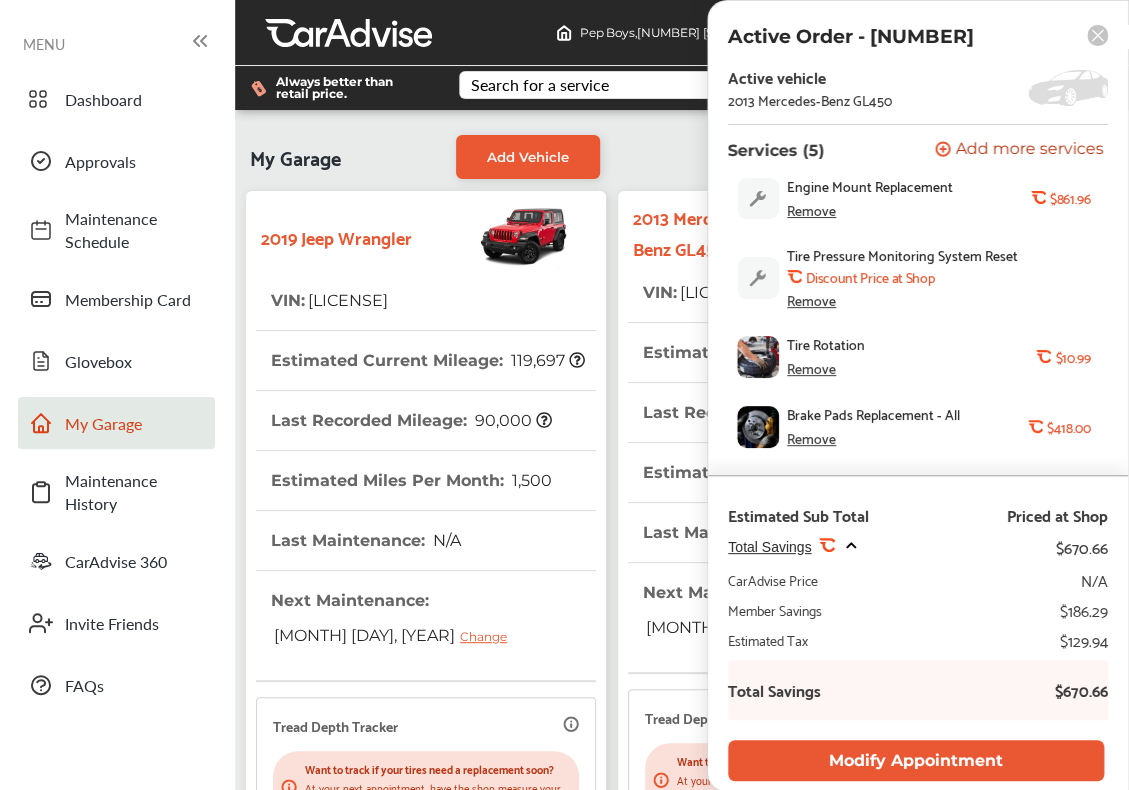 click on "Remove" at bounding box center (811, 438) 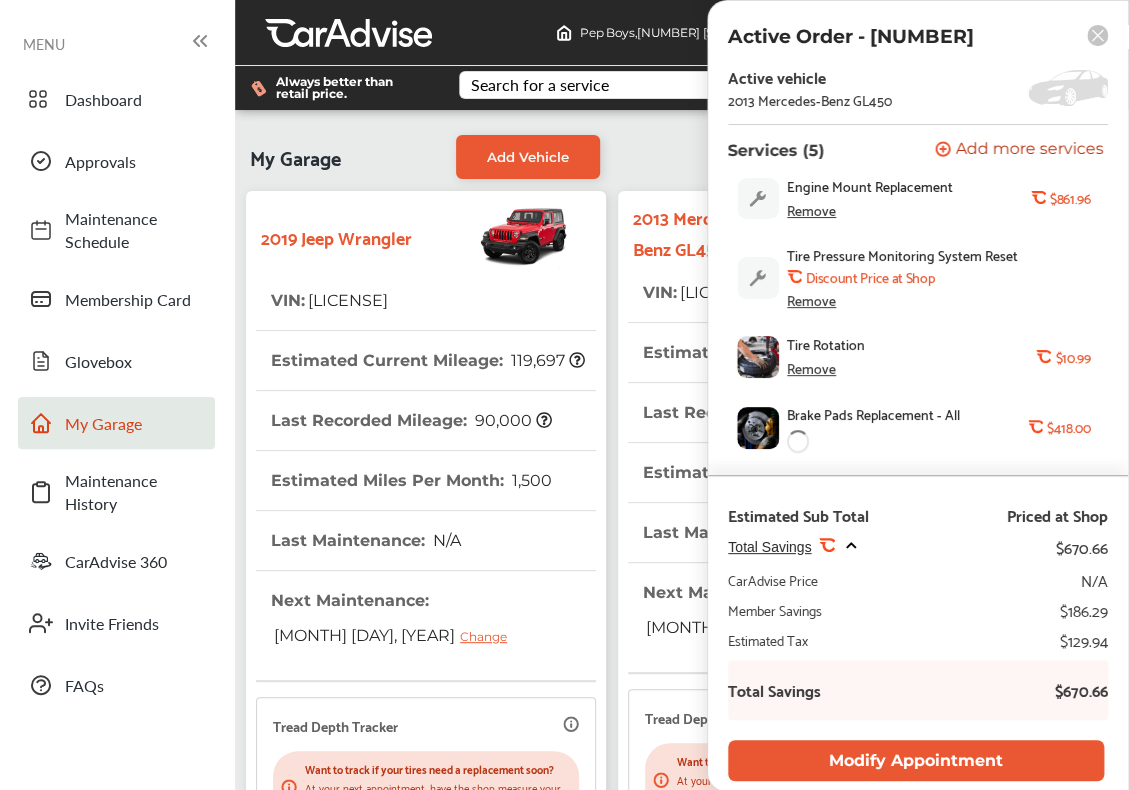 scroll, scrollTop: 0, scrollLeft: 0, axis: both 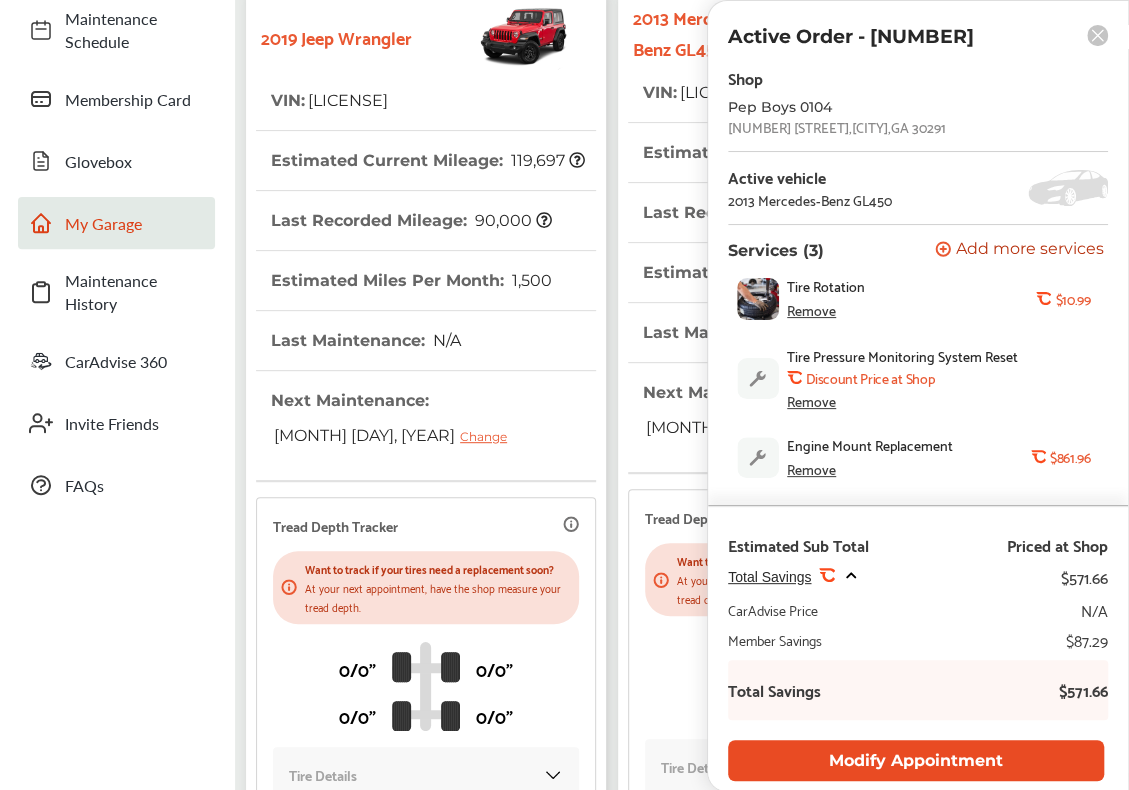 click on "Modify Appointment" at bounding box center [916, 760] 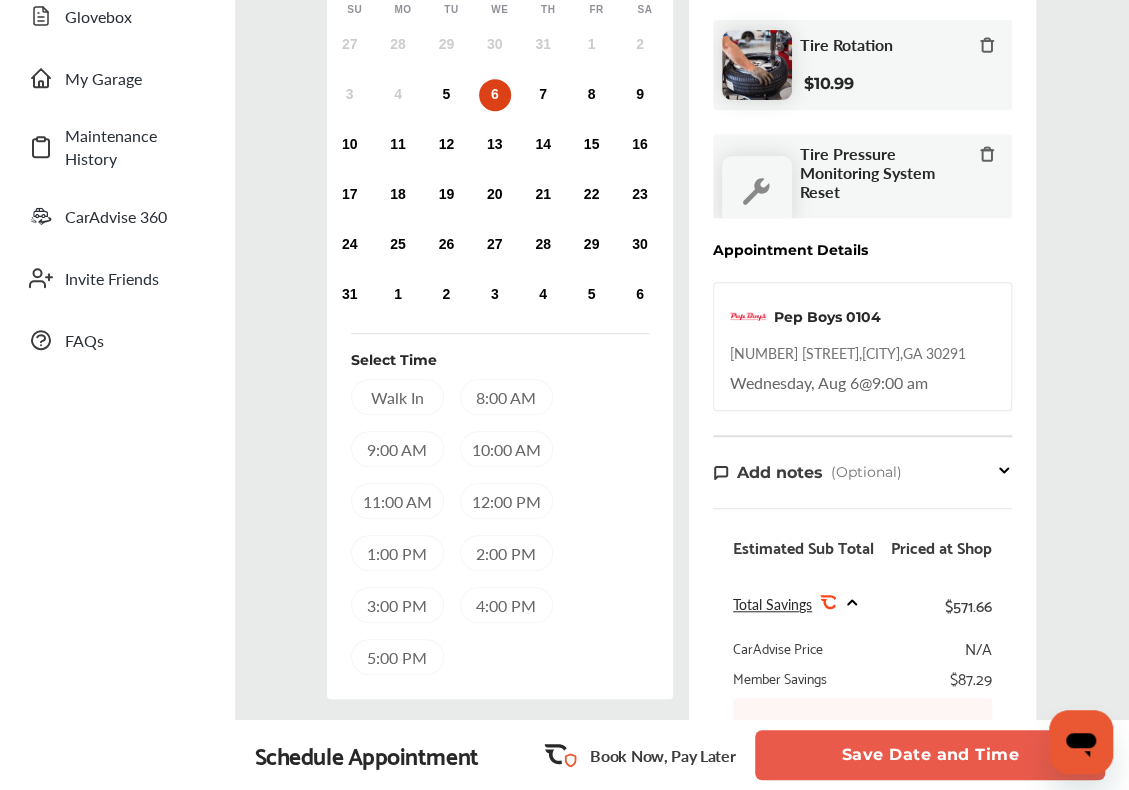 scroll, scrollTop: 300, scrollLeft: 0, axis: vertical 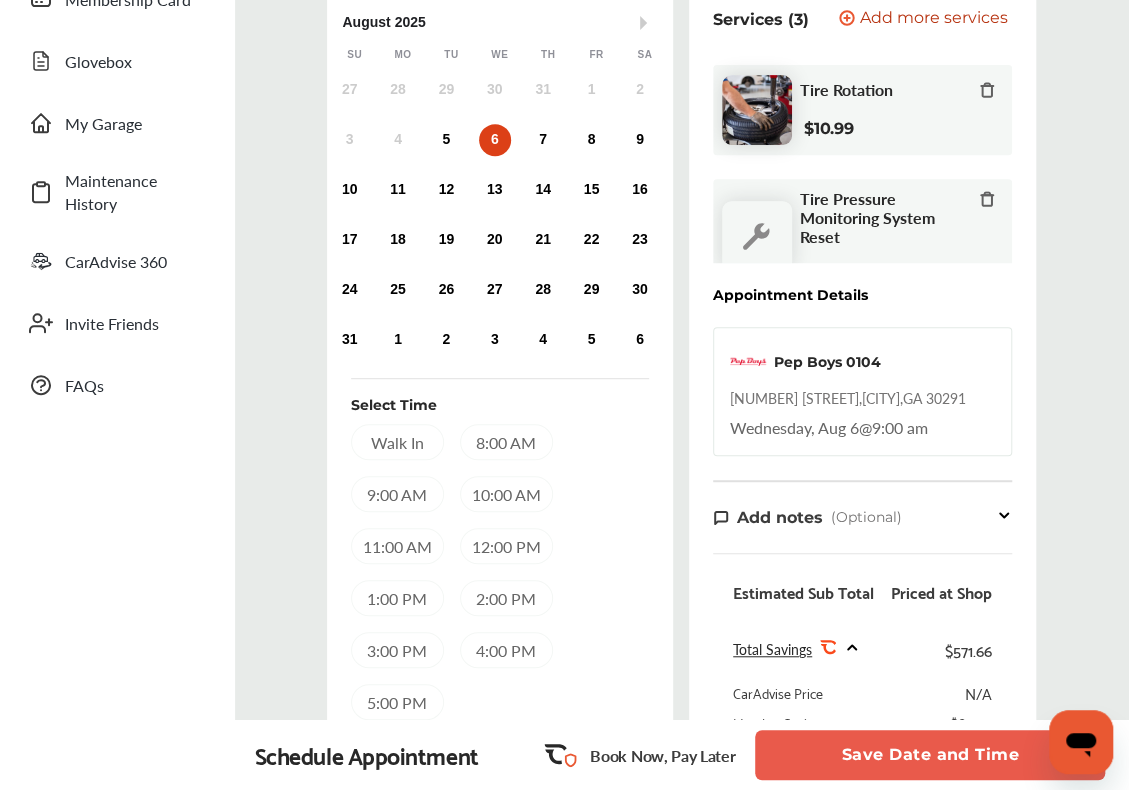 click on "9:00 AM" at bounding box center (397, 494) 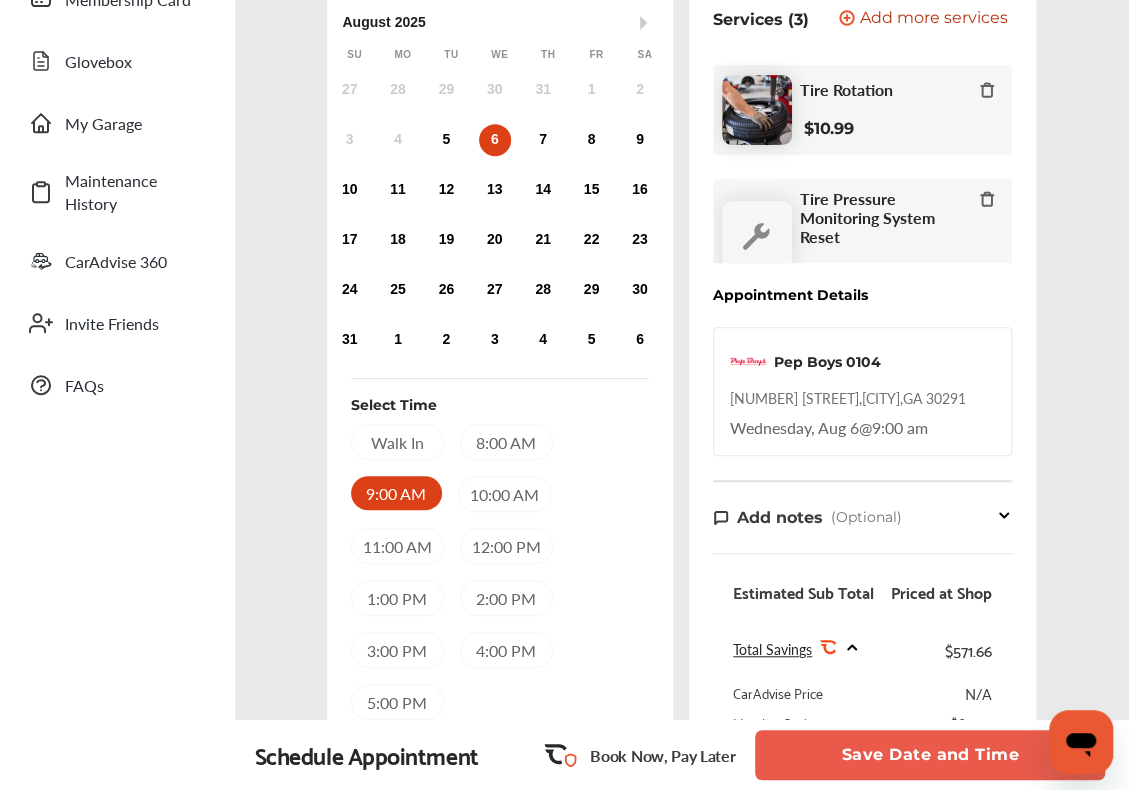 click on "Save Date and Time" at bounding box center (930, 755) 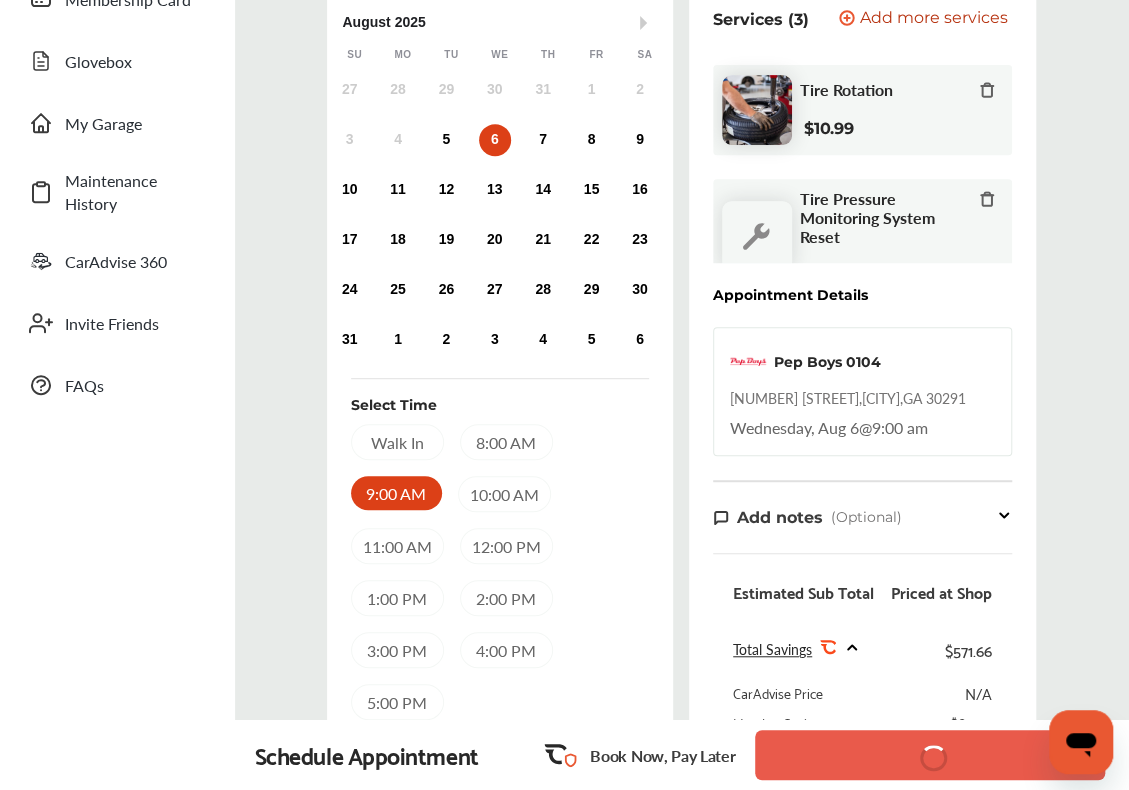 scroll, scrollTop: 0, scrollLeft: 0, axis: both 